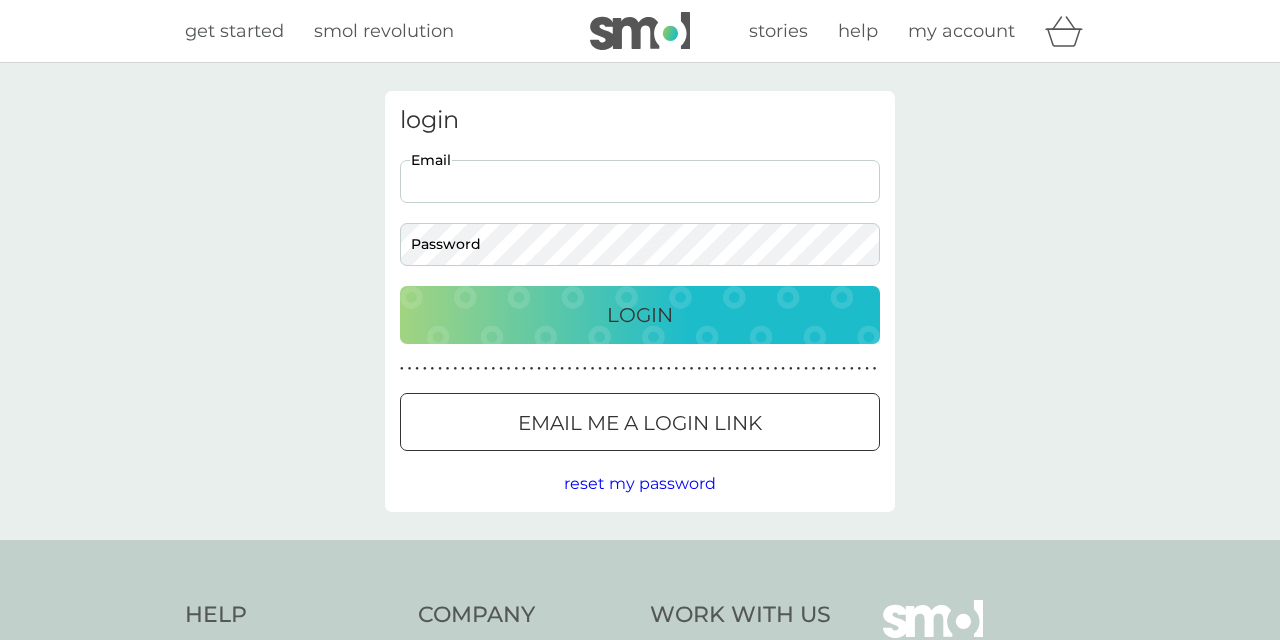 scroll, scrollTop: 0, scrollLeft: 0, axis: both 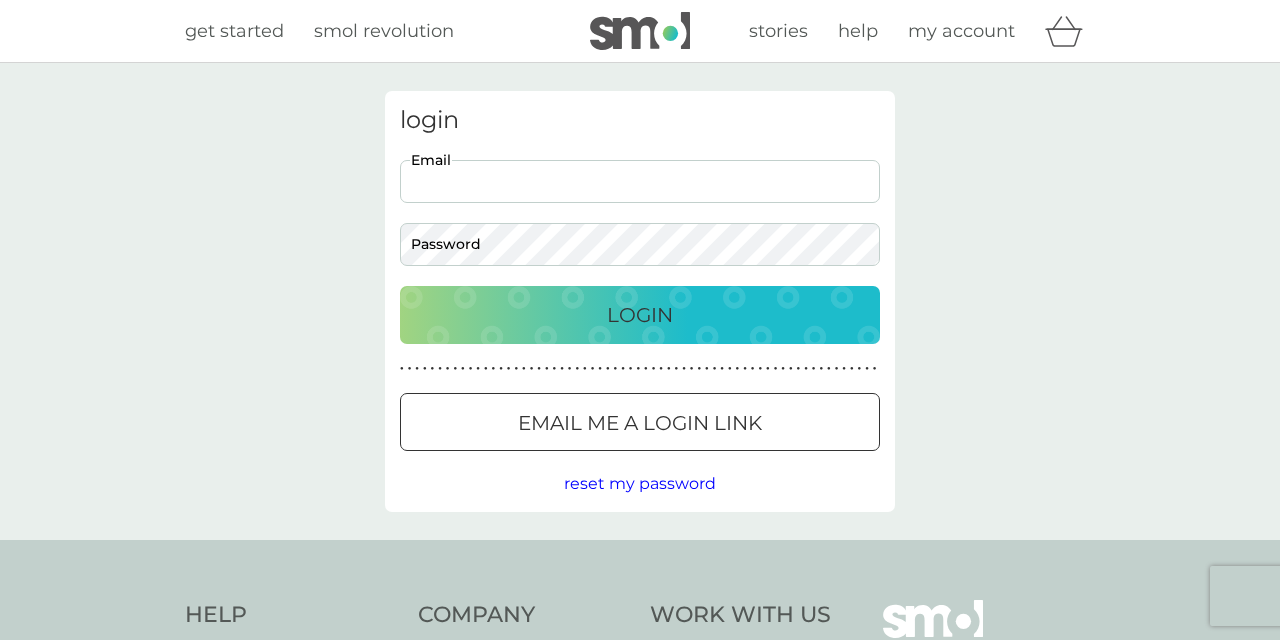 type on "[USERNAME]@[DOMAIN]" 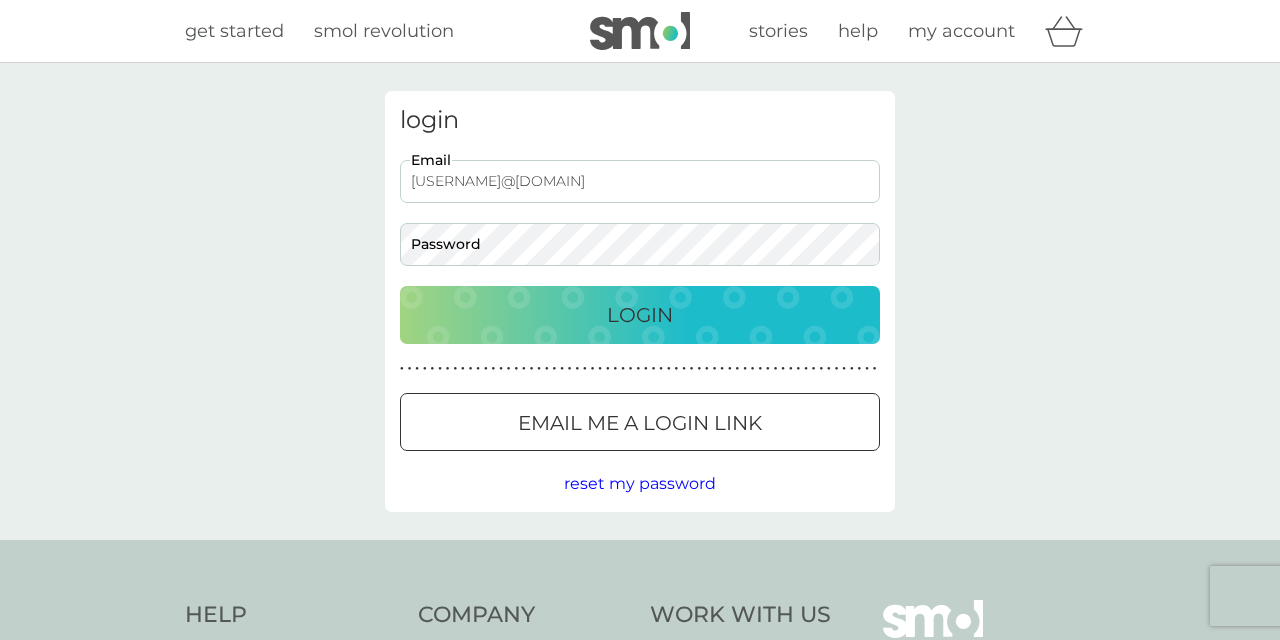 click on "Login" at bounding box center [640, 315] 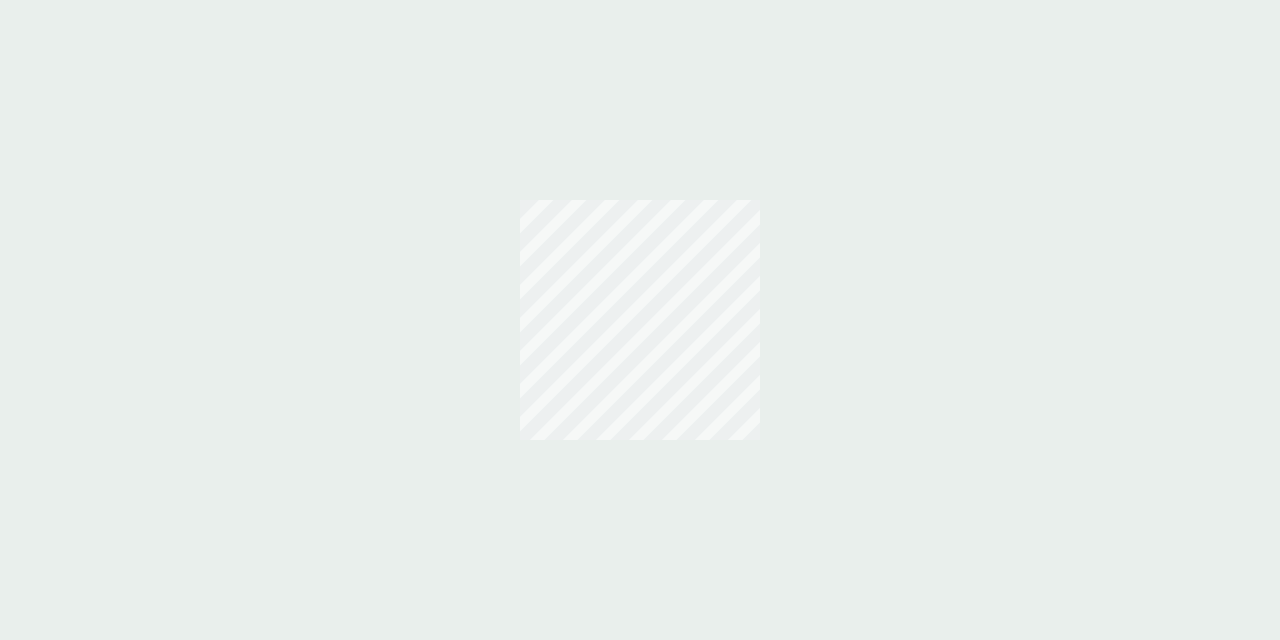 scroll, scrollTop: 0, scrollLeft: 0, axis: both 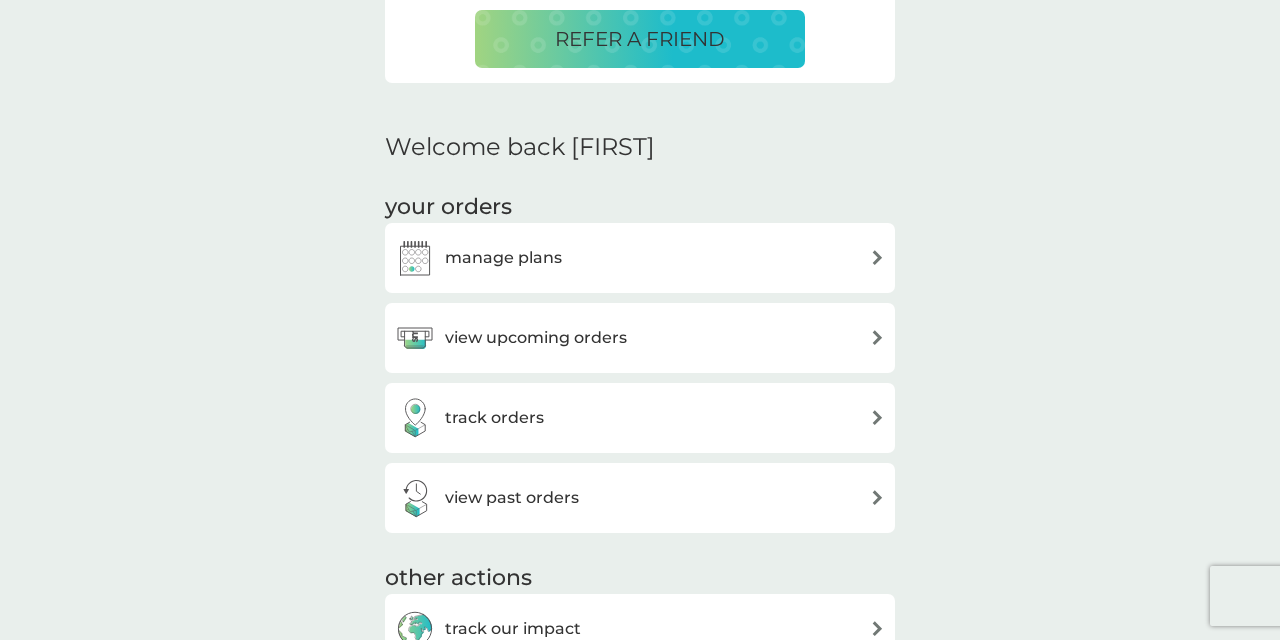 click at bounding box center (877, 337) 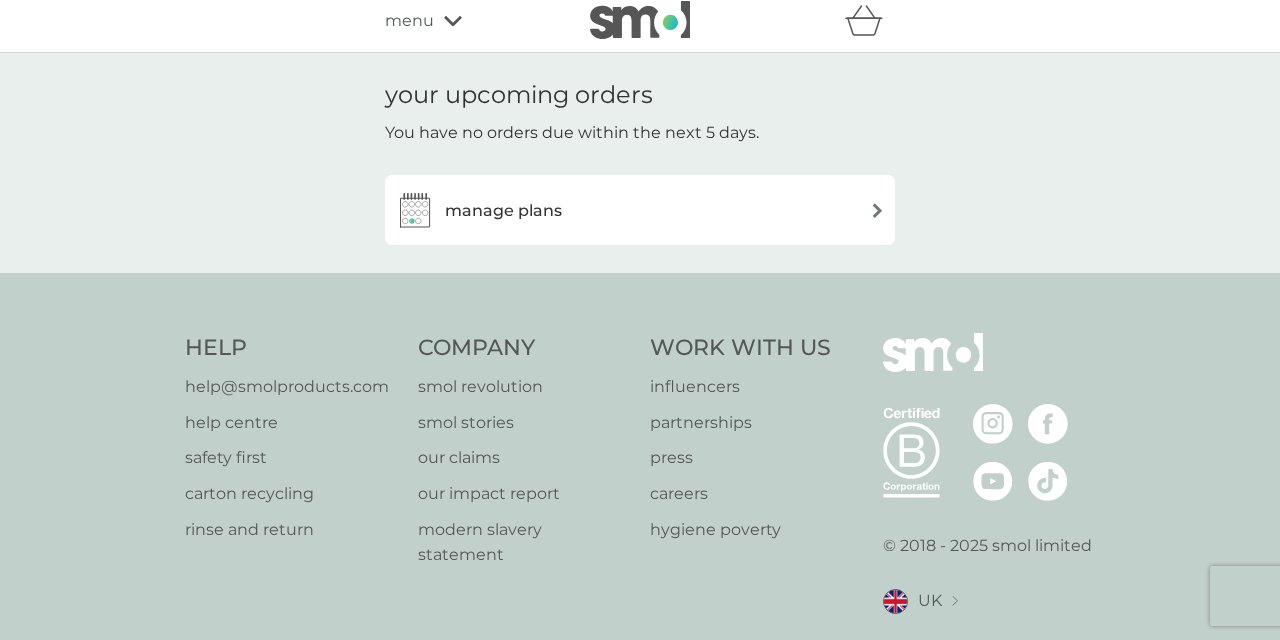 scroll, scrollTop: 11, scrollLeft: 0, axis: vertical 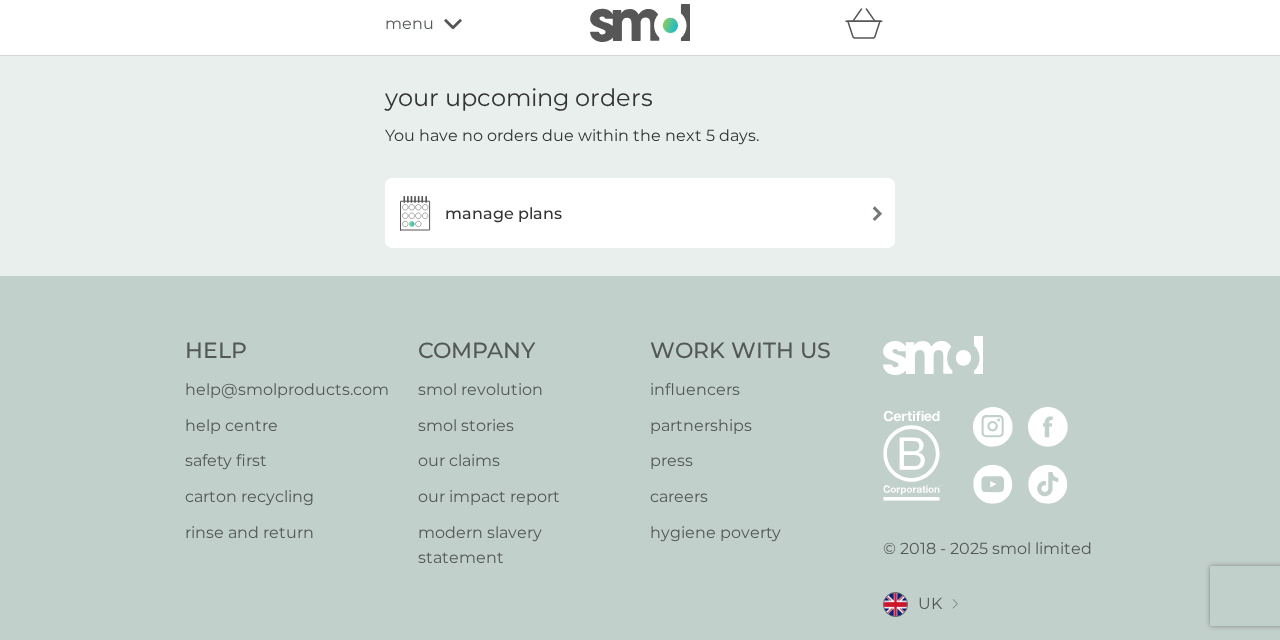 click at bounding box center (877, 213) 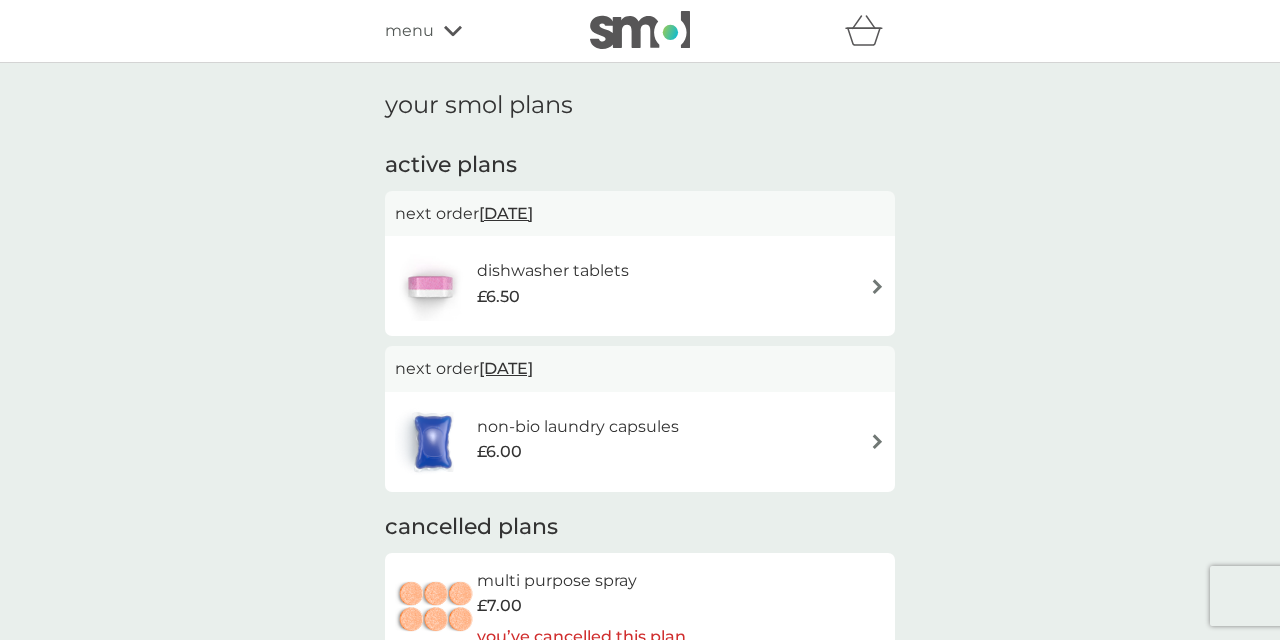 scroll, scrollTop: 0, scrollLeft: 0, axis: both 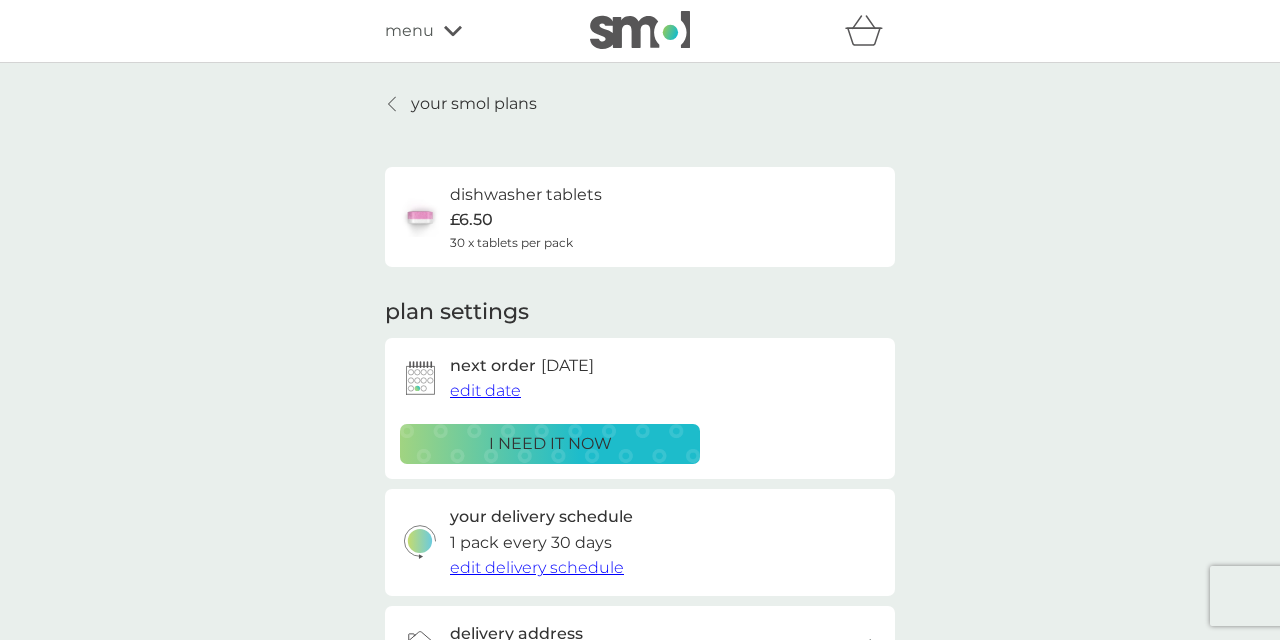 click on "i need it now" at bounding box center (550, 444) 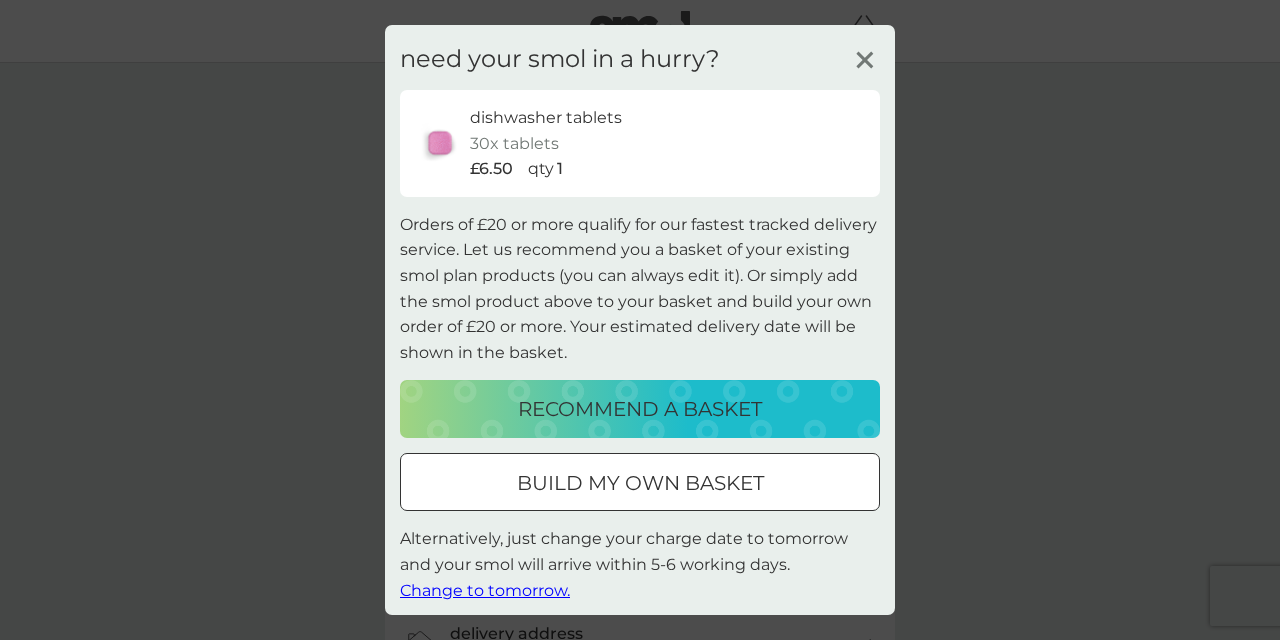 click at bounding box center [640, 483] 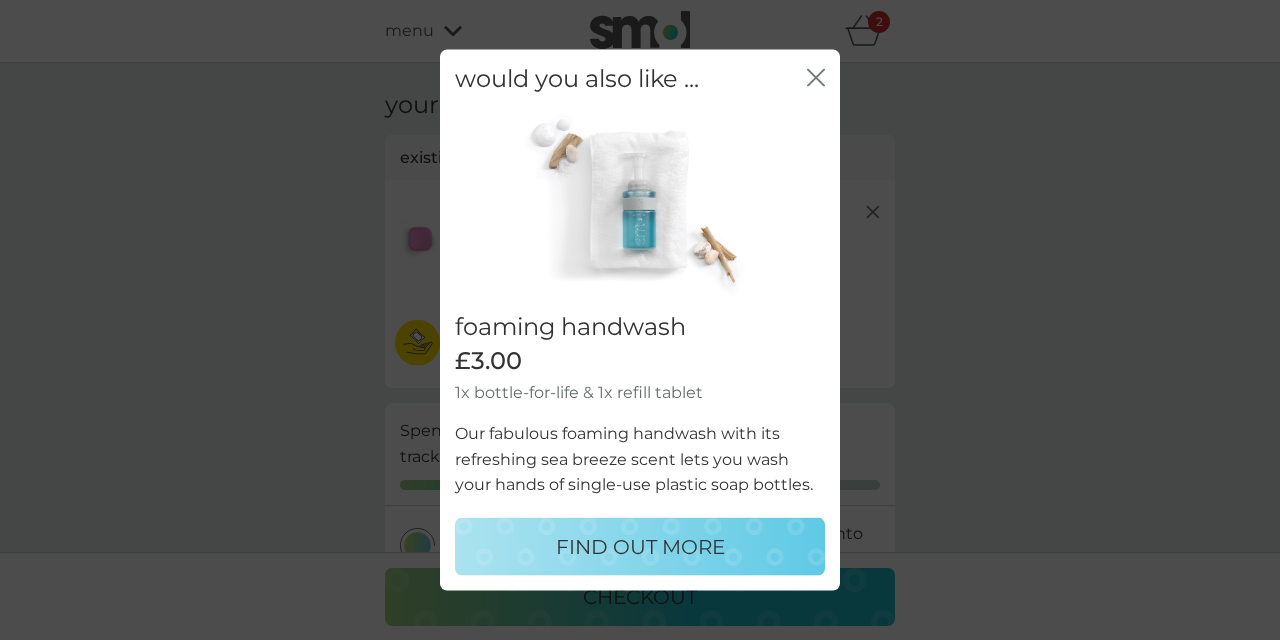 click 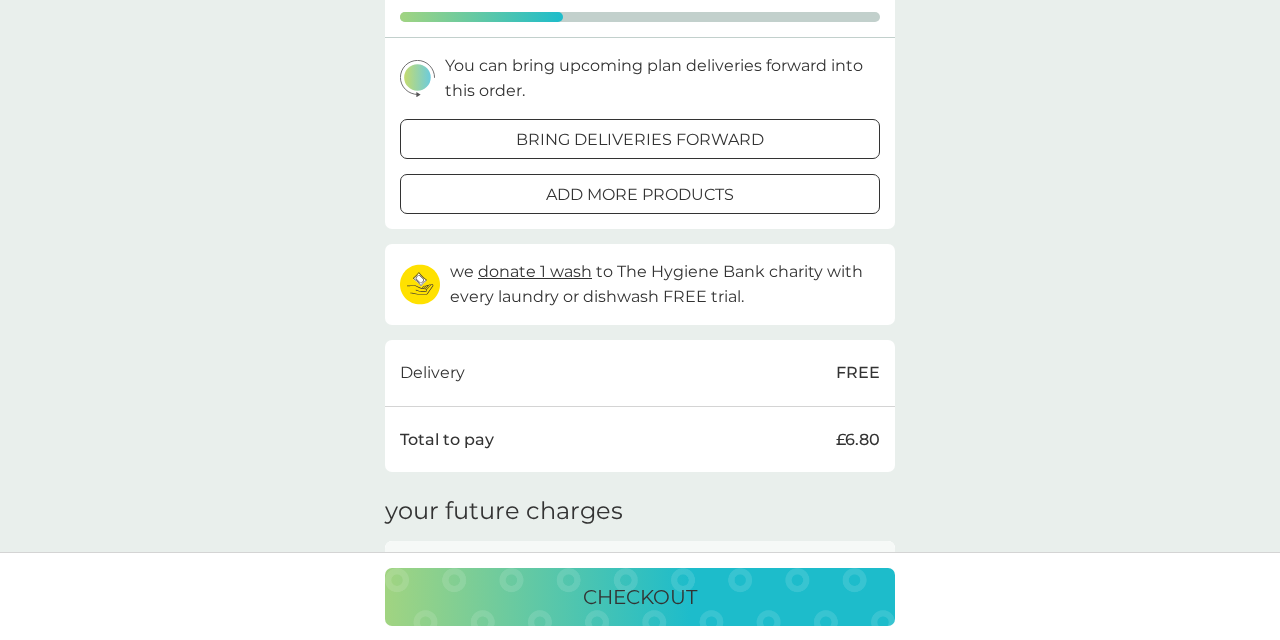 scroll, scrollTop: 476, scrollLeft: 0, axis: vertical 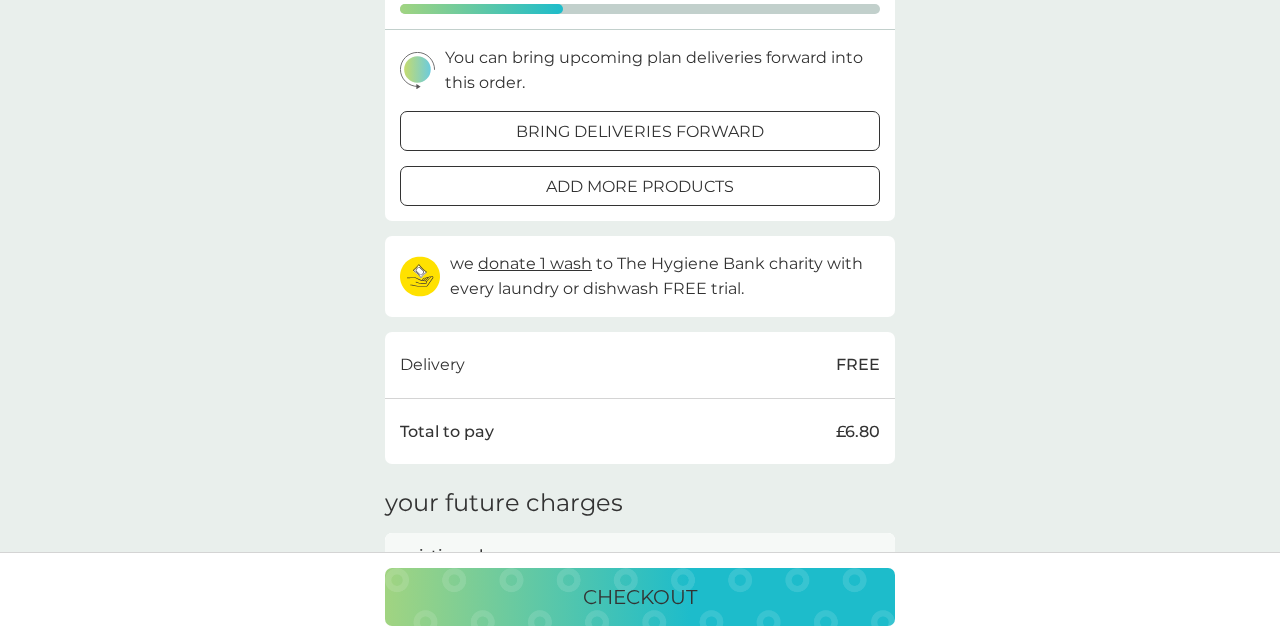 click at bounding box center [640, 186] 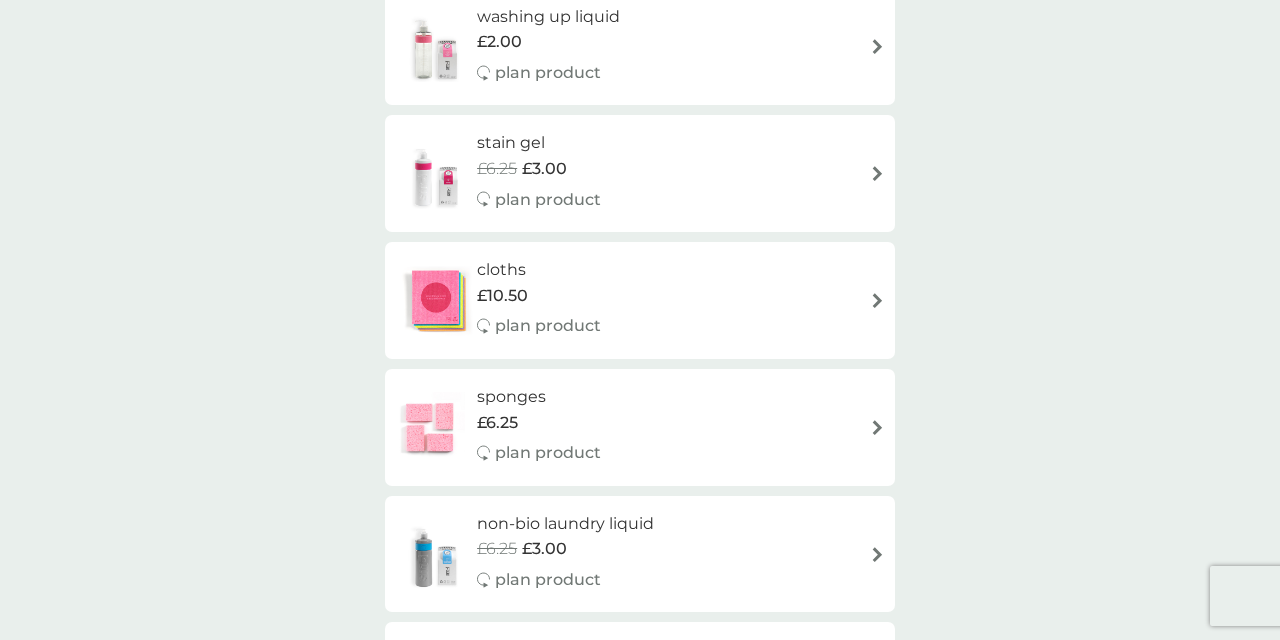 scroll, scrollTop: 1659, scrollLeft: 0, axis: vertical 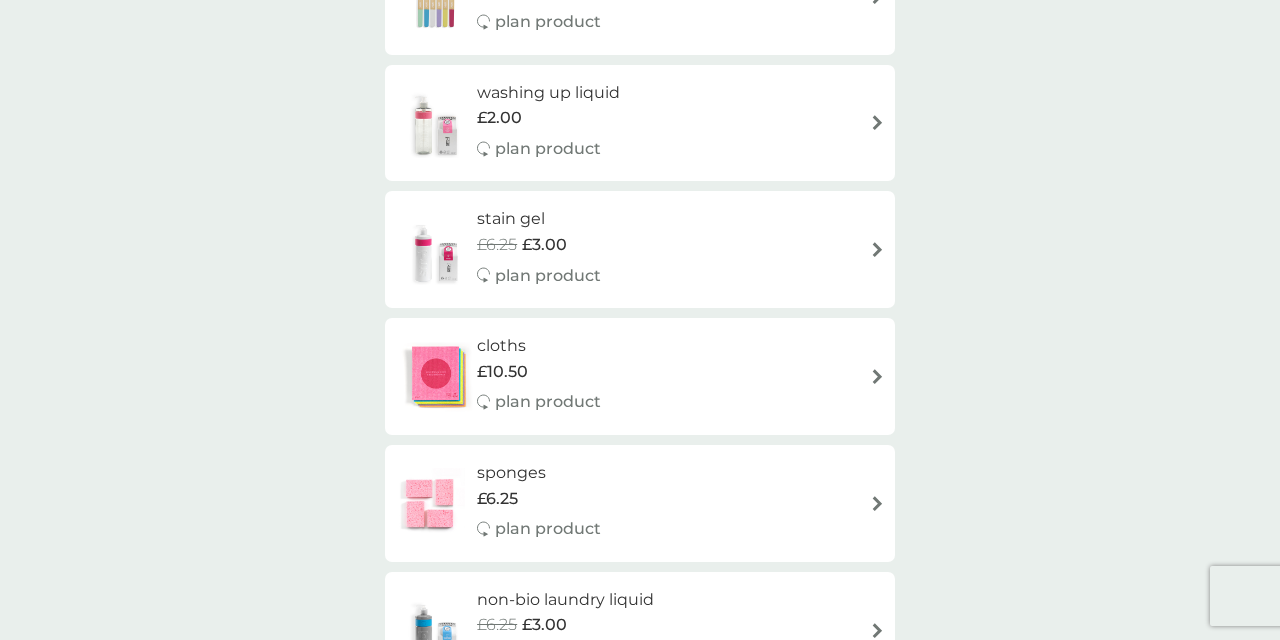 click on "washing up liquid £2.00 plan product" at bounding box center (640, 123) 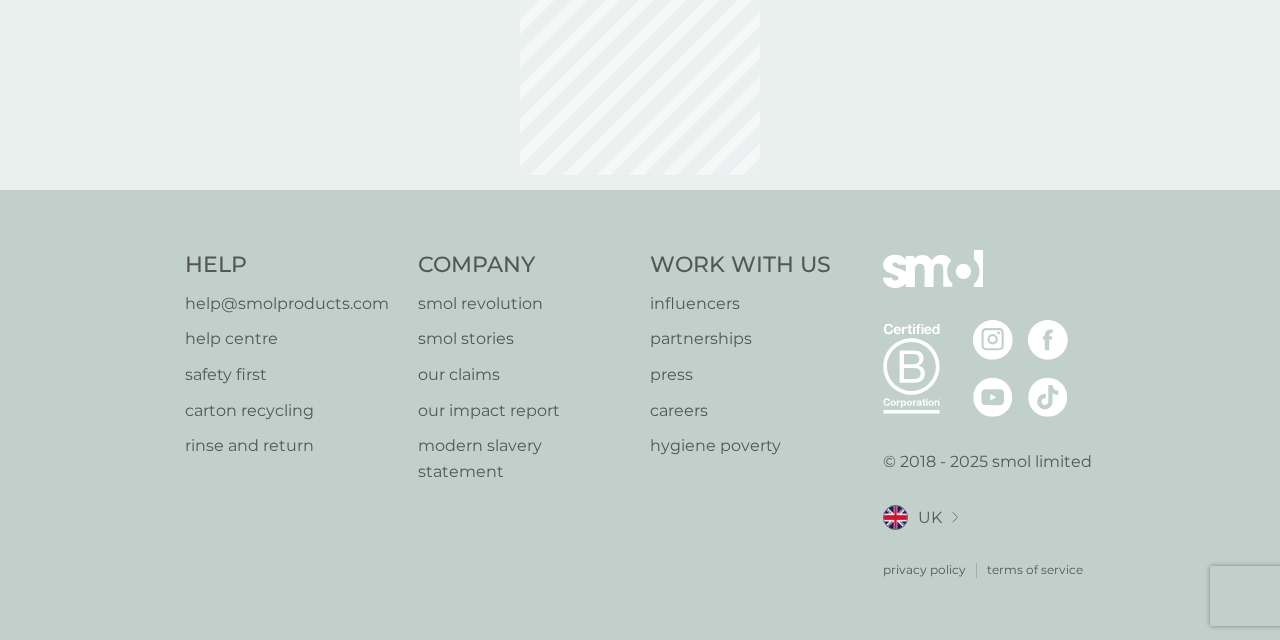scroll, scrollTop: 0, scrollLeft: 0, axis: both 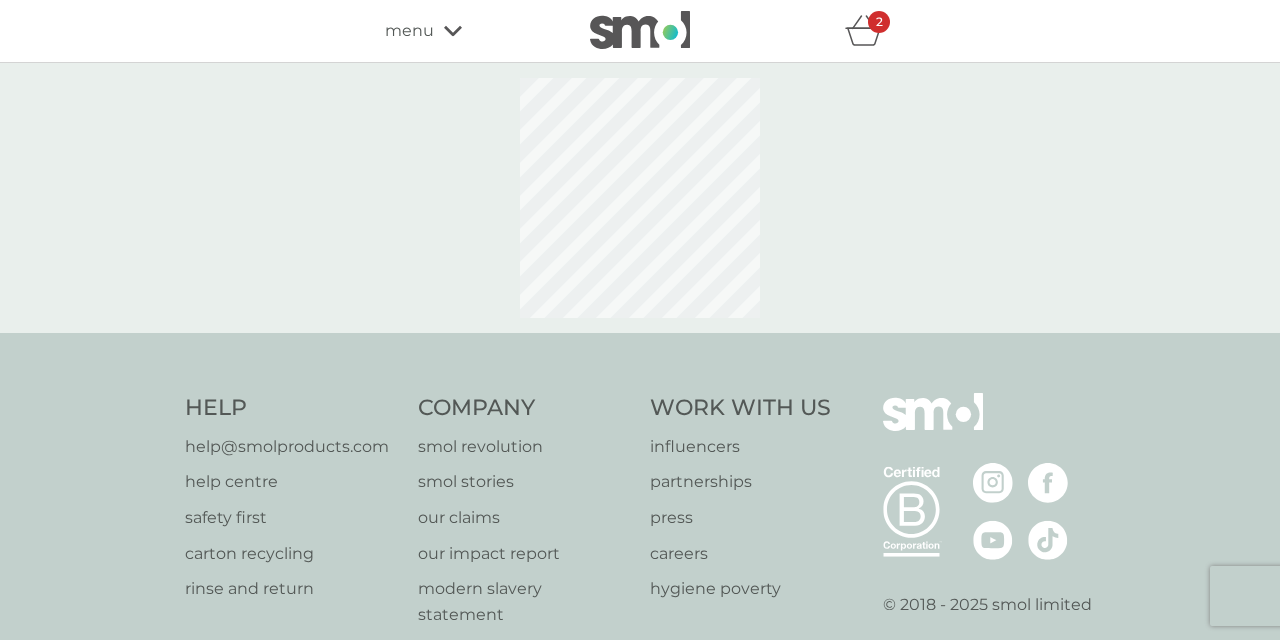 select on "112" 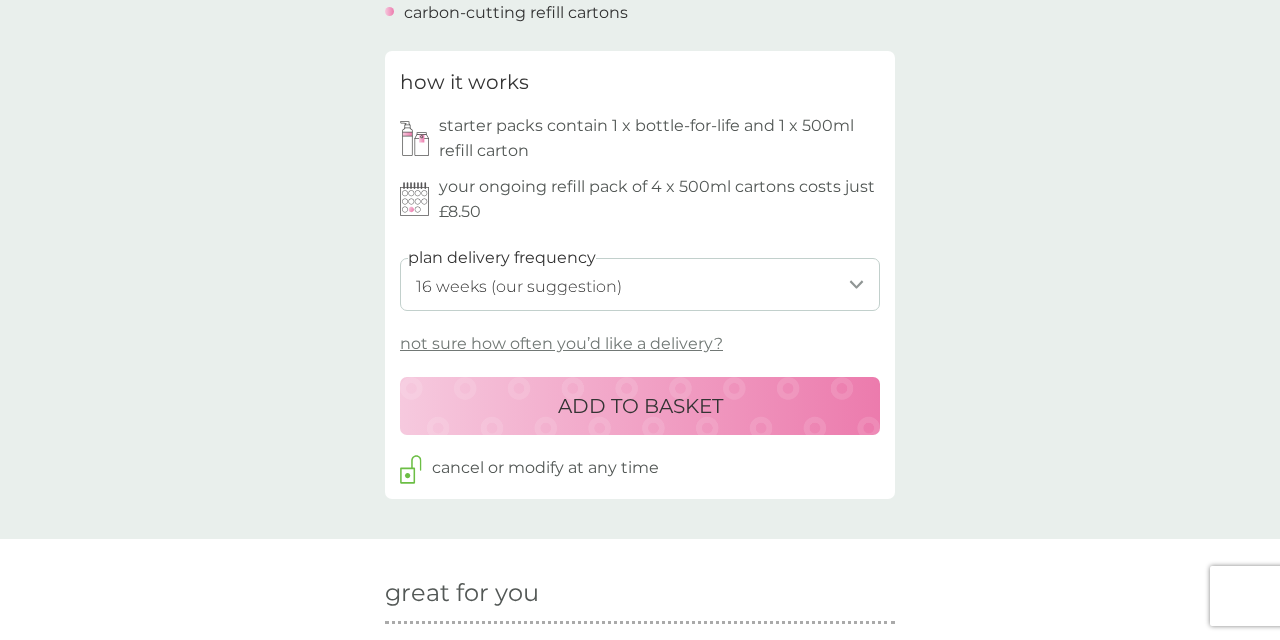 scroll, scrollTop: 912, scrollLeft: 0, axis: vertical 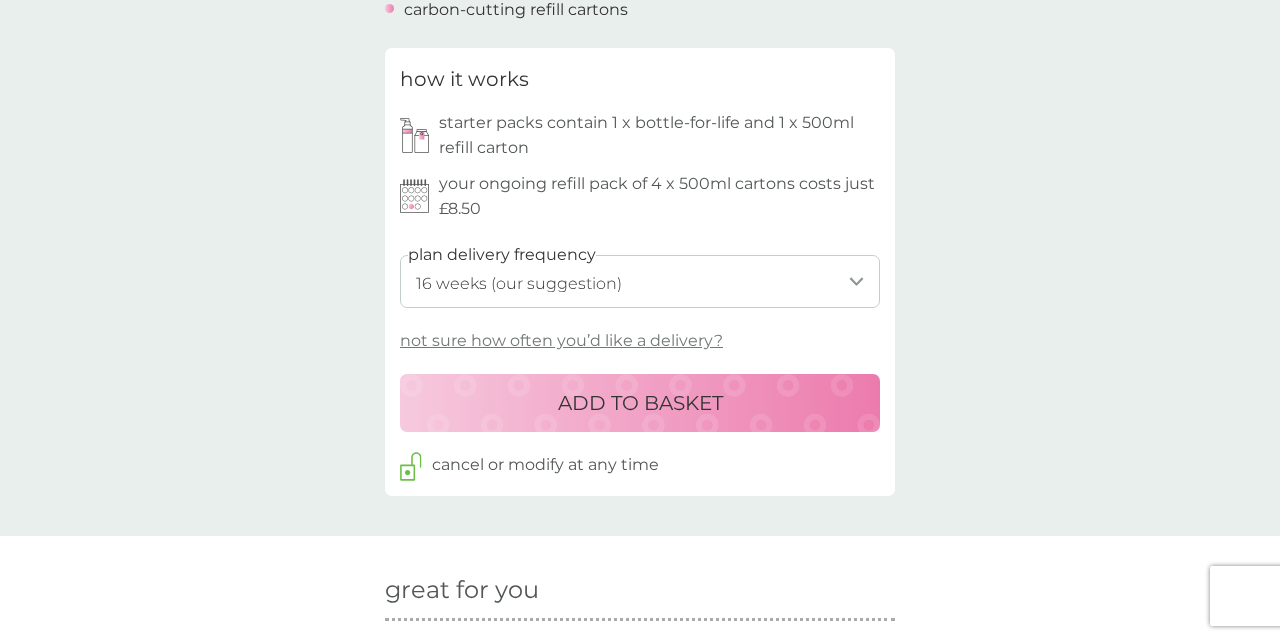 click on "ADD TO BASKET" at bounding box center [640, 403] 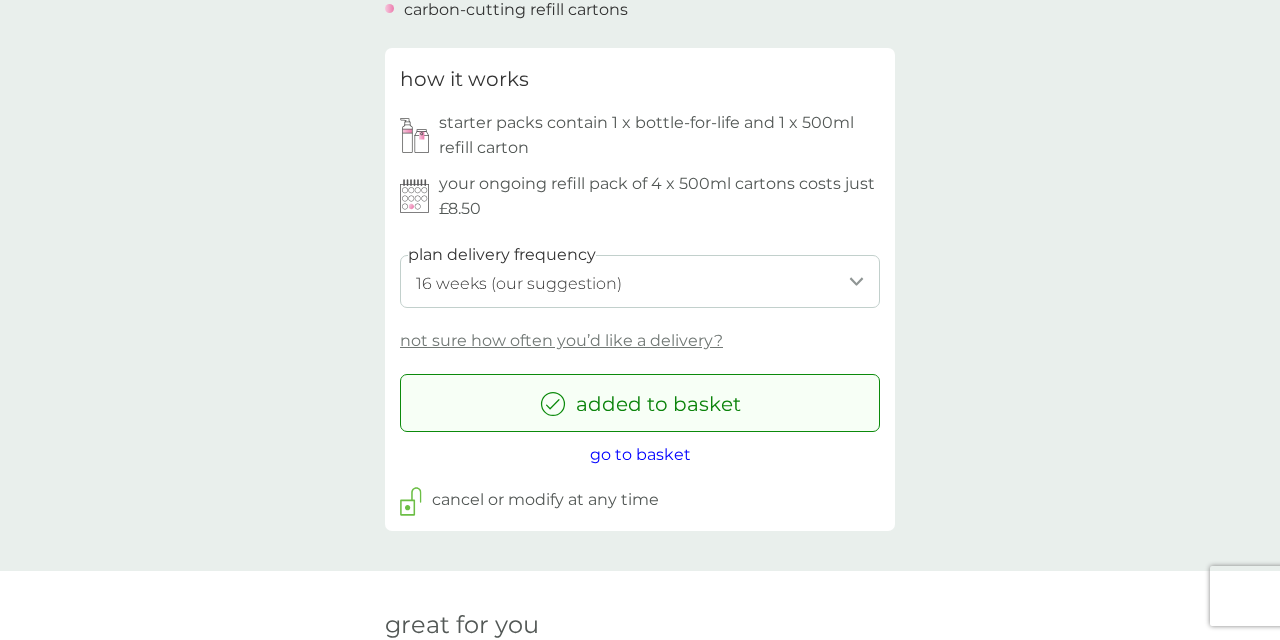 scroll, scrollTop: 0, scrollLeft: 0, axis: both 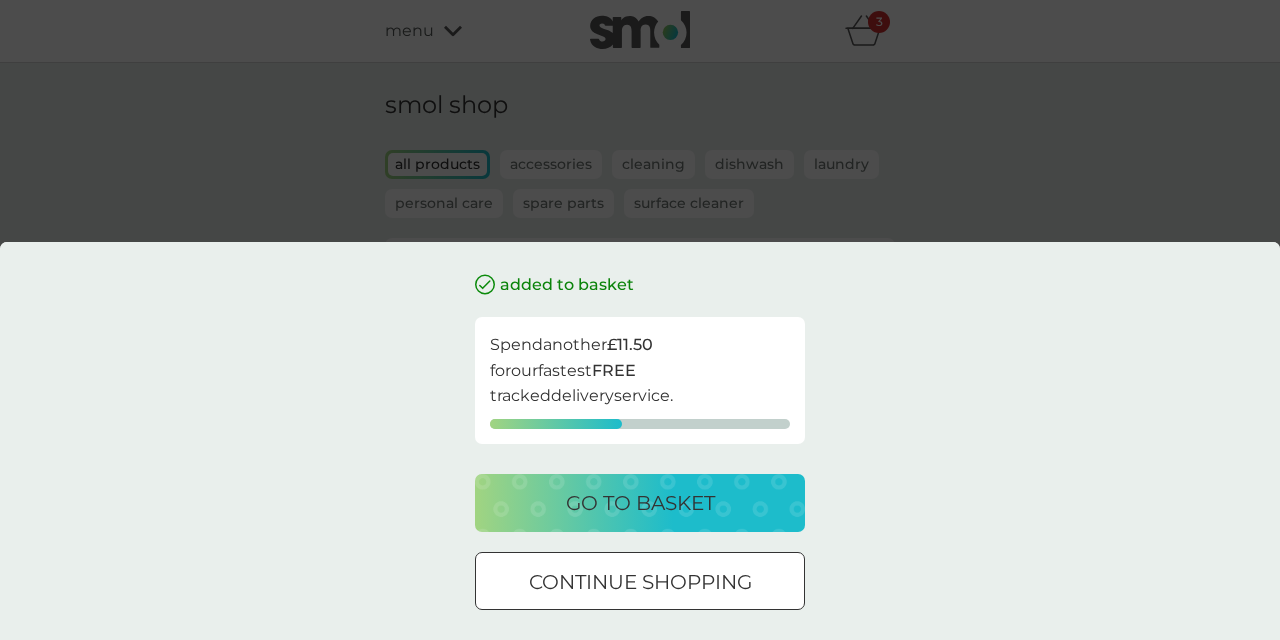 click at bounding box center (640, 582) 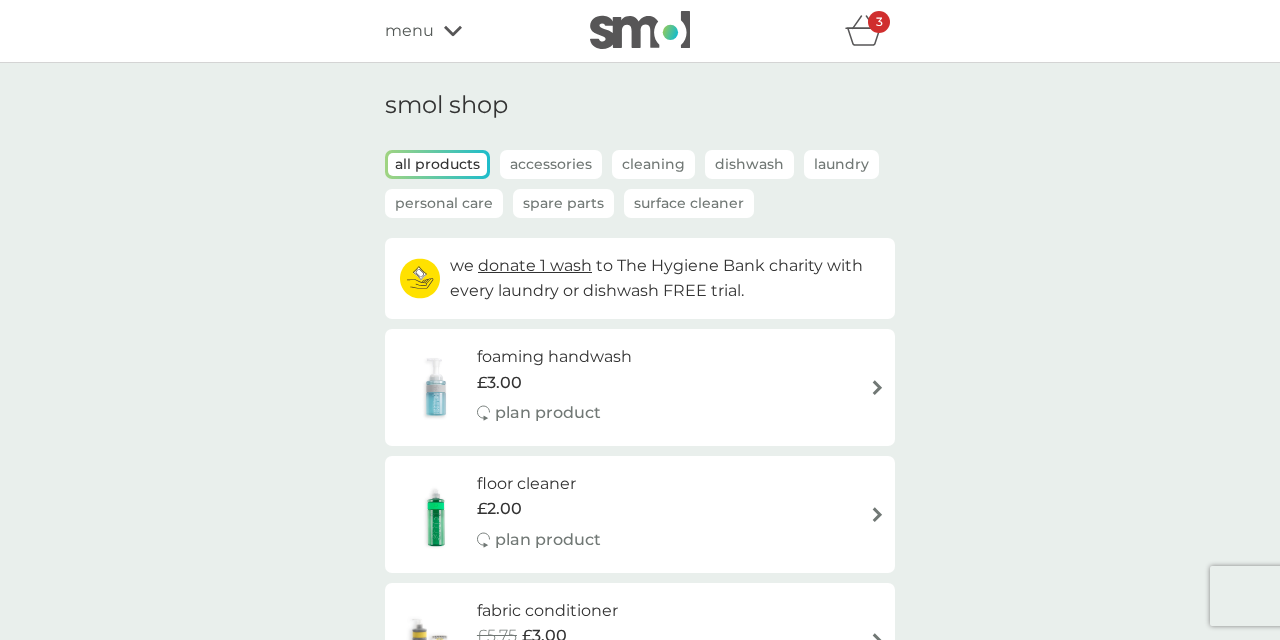 scroll, scrollTop: 0, scrollLeft: 0, axis: both 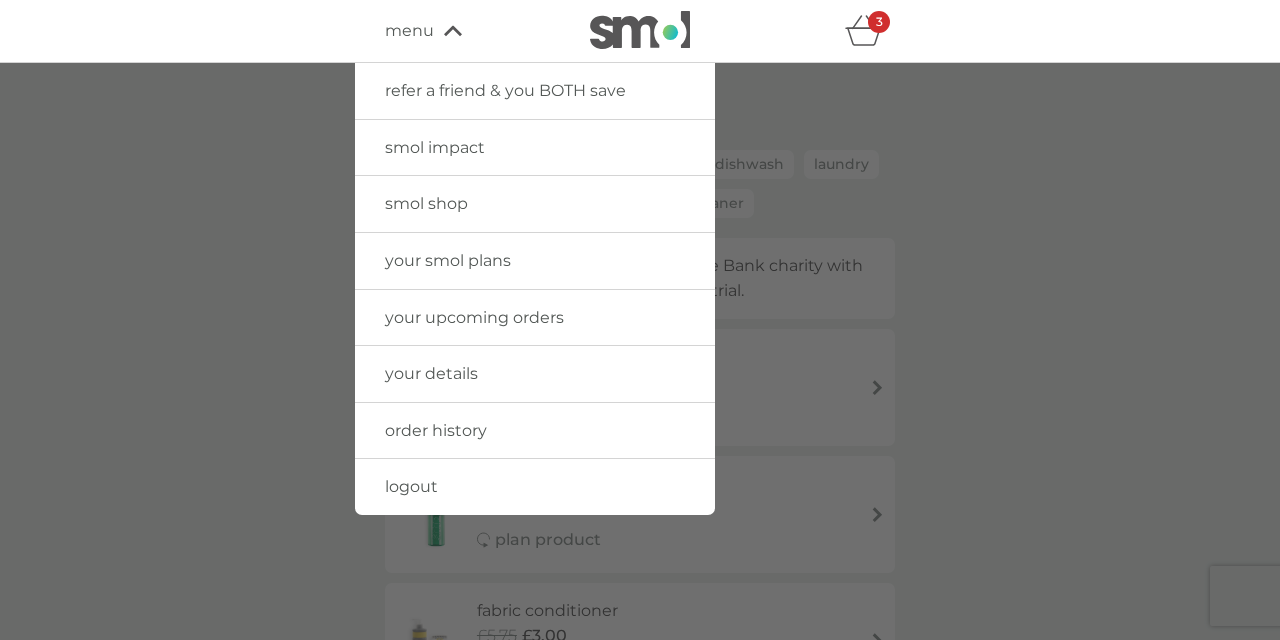 click on "your smol plans" at bounding box center (448, 260) 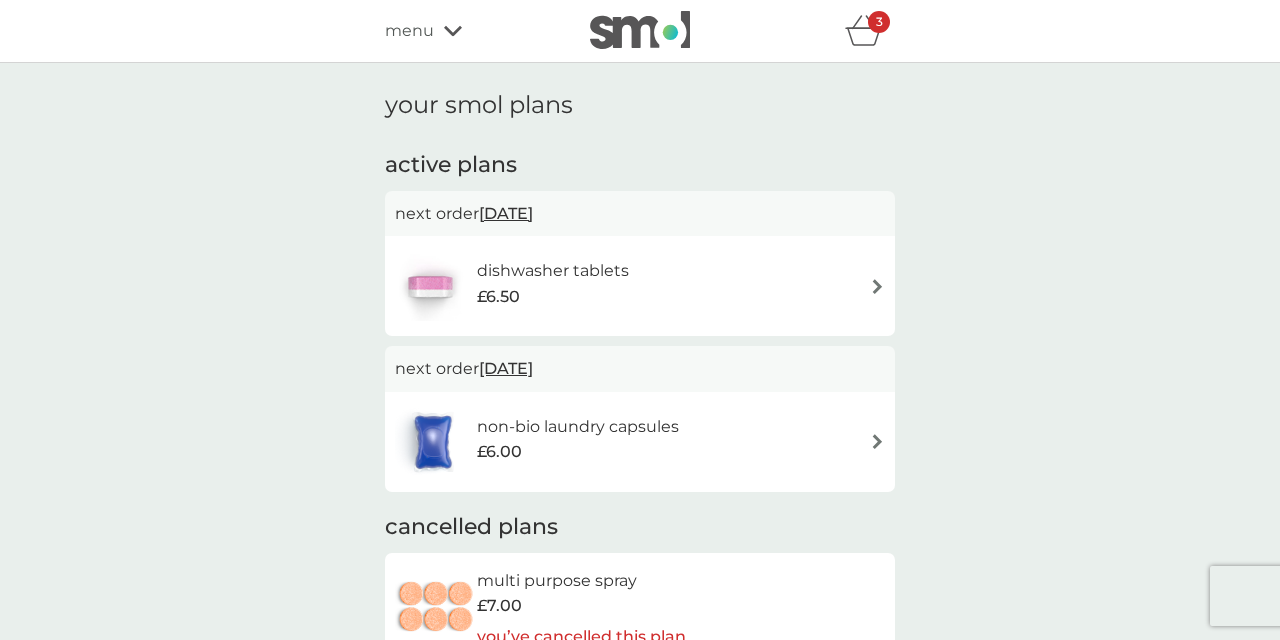 click on "dishwasher tablets £6.50" at bounding box center (640, 286) 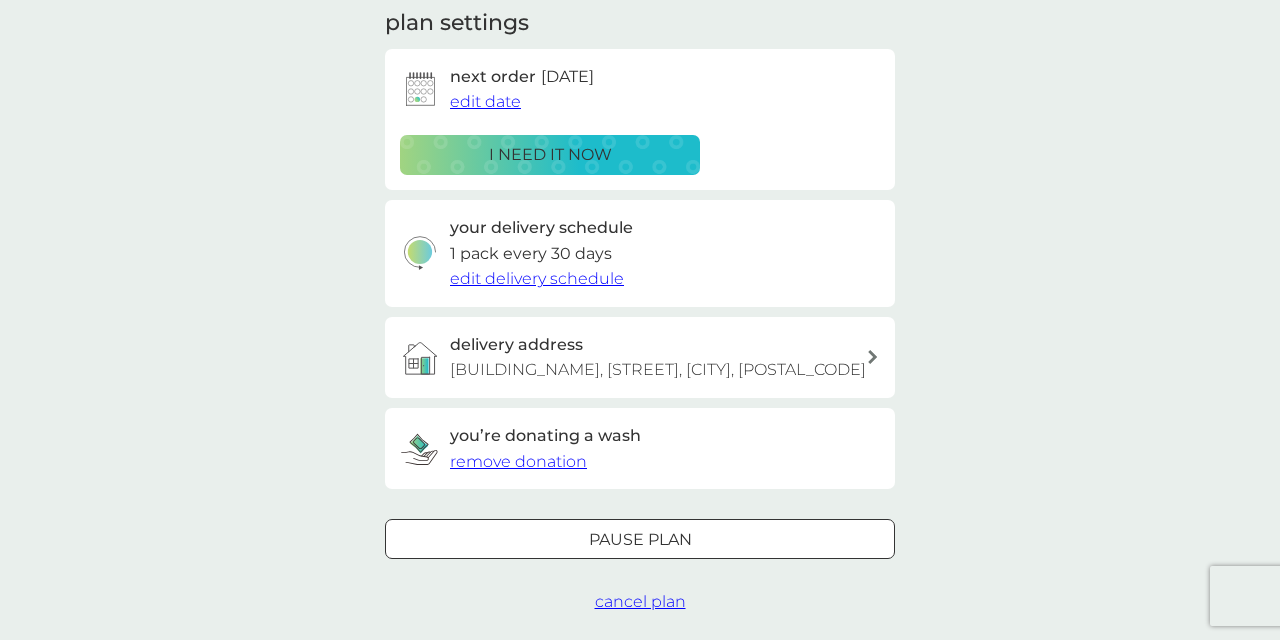 scroll, scrollTop: 290, scrollLeft: 0, axis: vertical 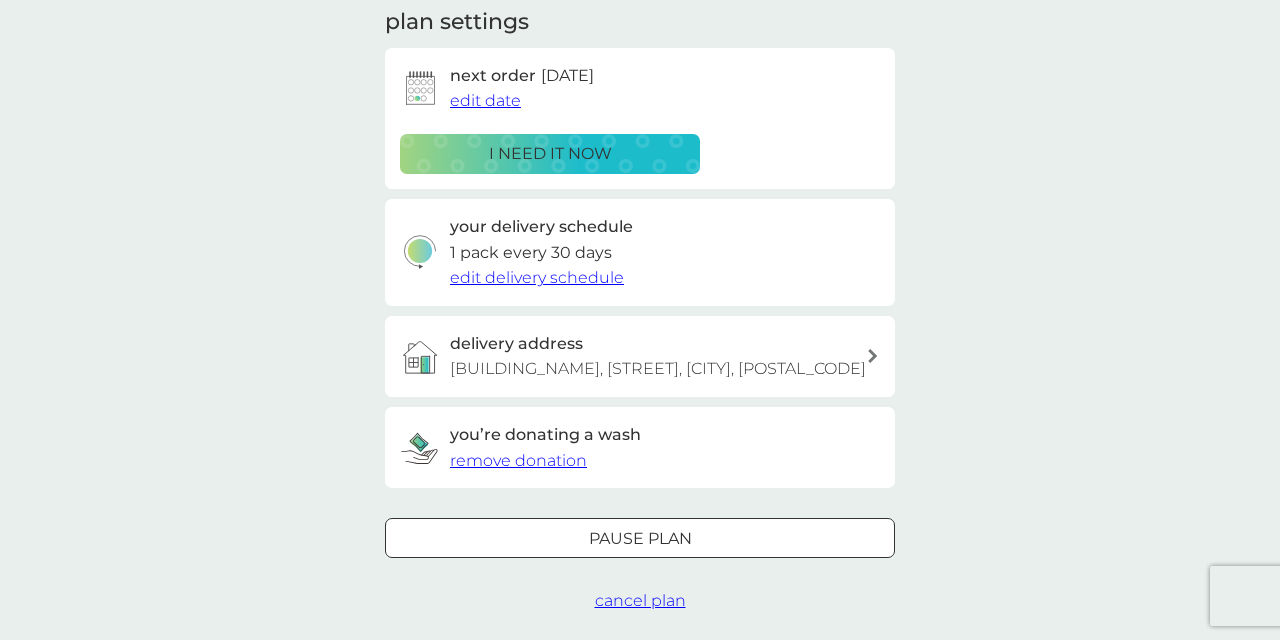 click on "edit delivery schedule" at bounding box center [537, 277] 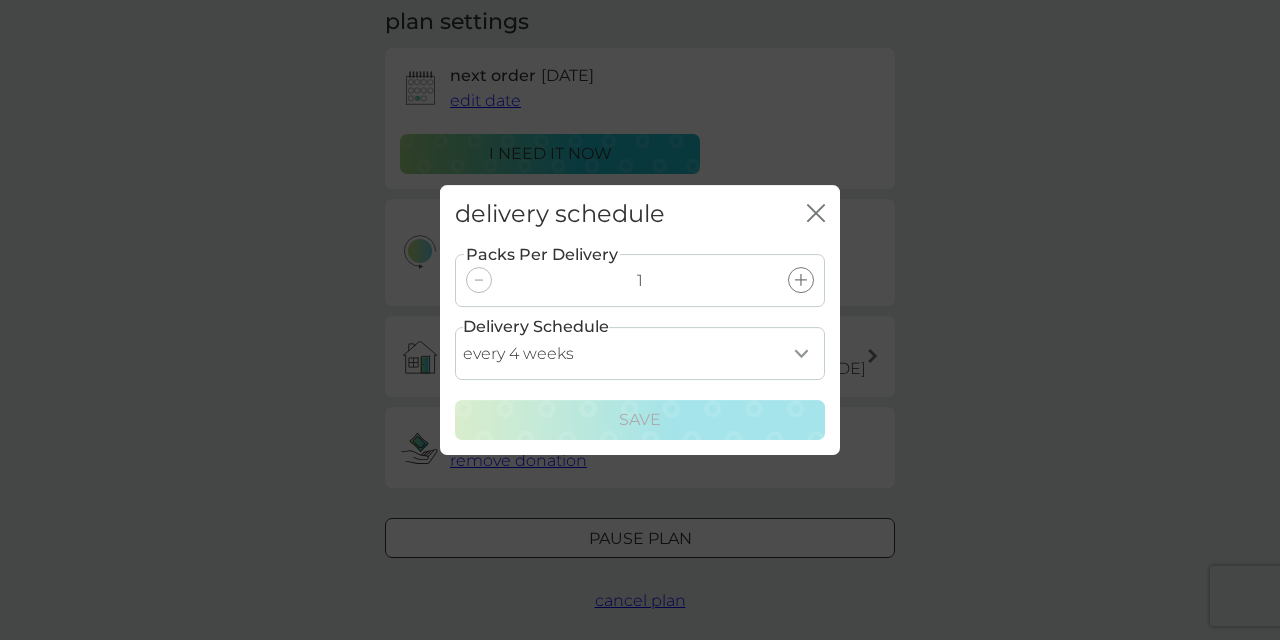 click 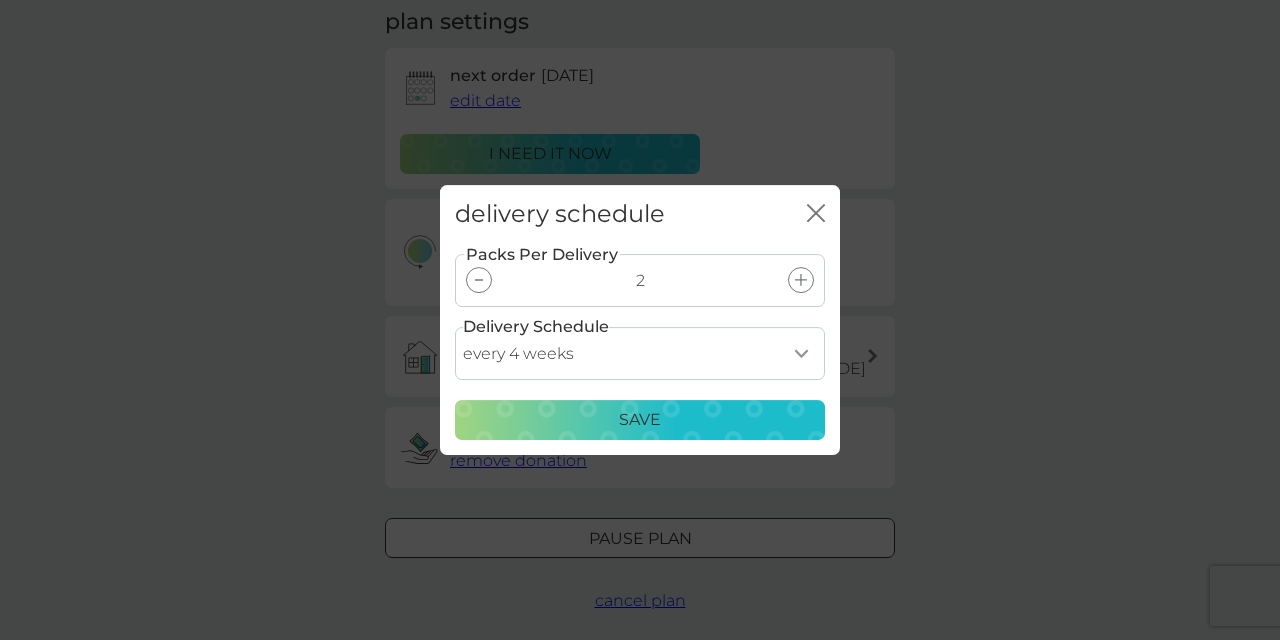 click on "Save" at bounding box center [640, 420] 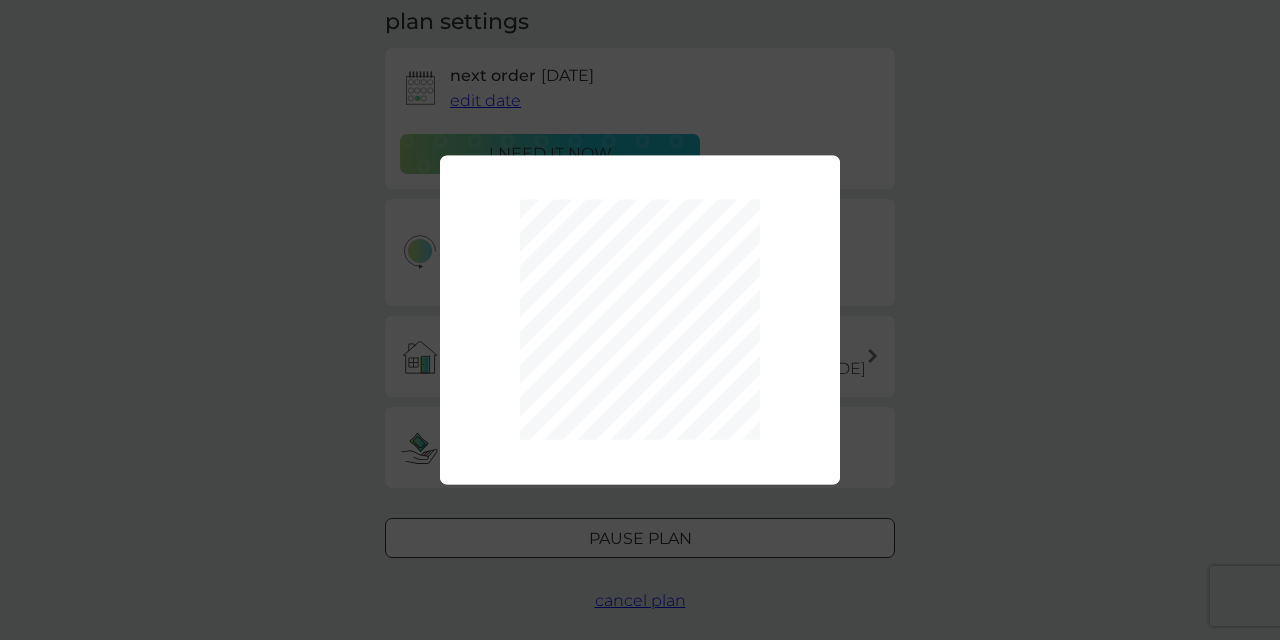 click on "Packs Per Delivery 2 Delivery Schedule every 1 week every 2 weeks every 3 weeks every 4 weeks every 5 weeks every 6 weeks every 7 weeks every 8 weeks every 9 weeks every 10 weeks every 11 weeks every 12 weeks every 13 weeks every 14 weeks every 15 weeks every 16 weeks every 17 weeks Save" at bounding box center (640, 320) 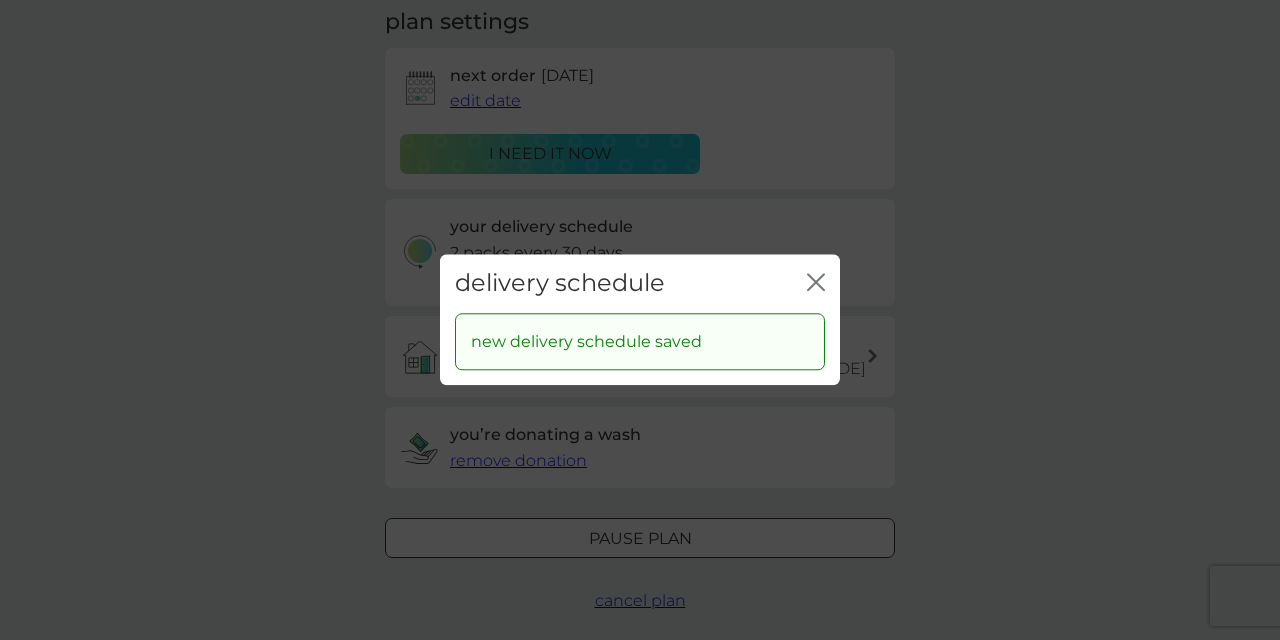 click on "close" 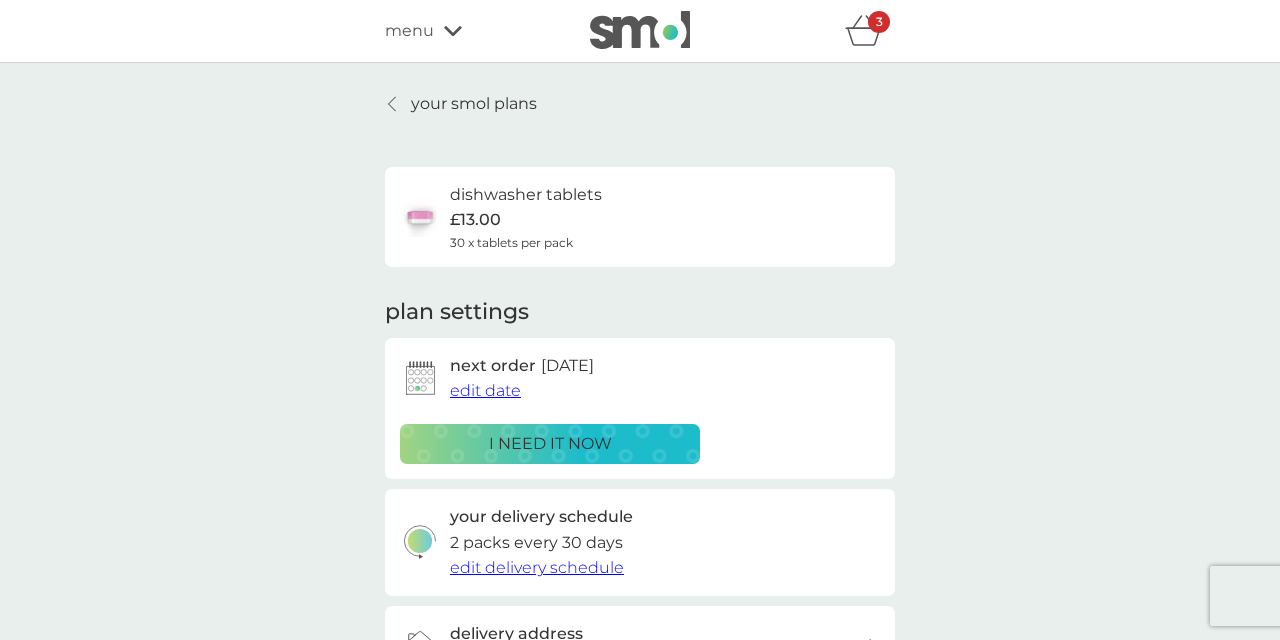 scroll, scrollTop: 0, scrollLeft: 0, axis: both 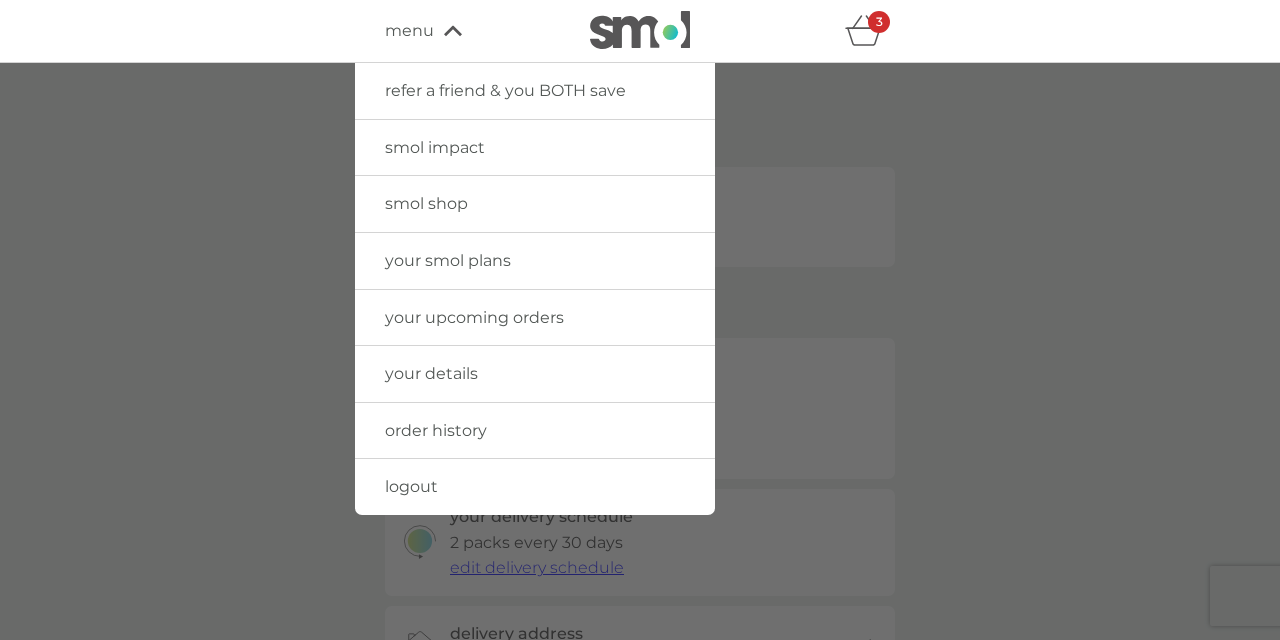 click on "smol shop" at bounding box center (426, 203) 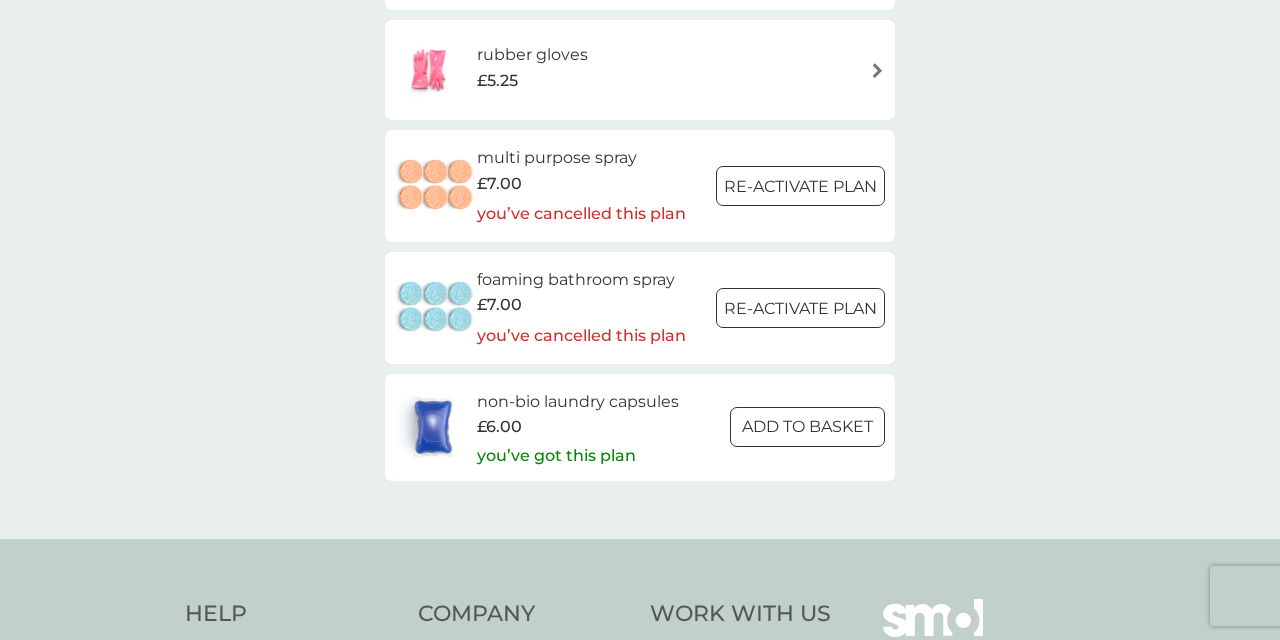scroll, scrollTop: 2919, scrollLeft: 0, axis: vertical 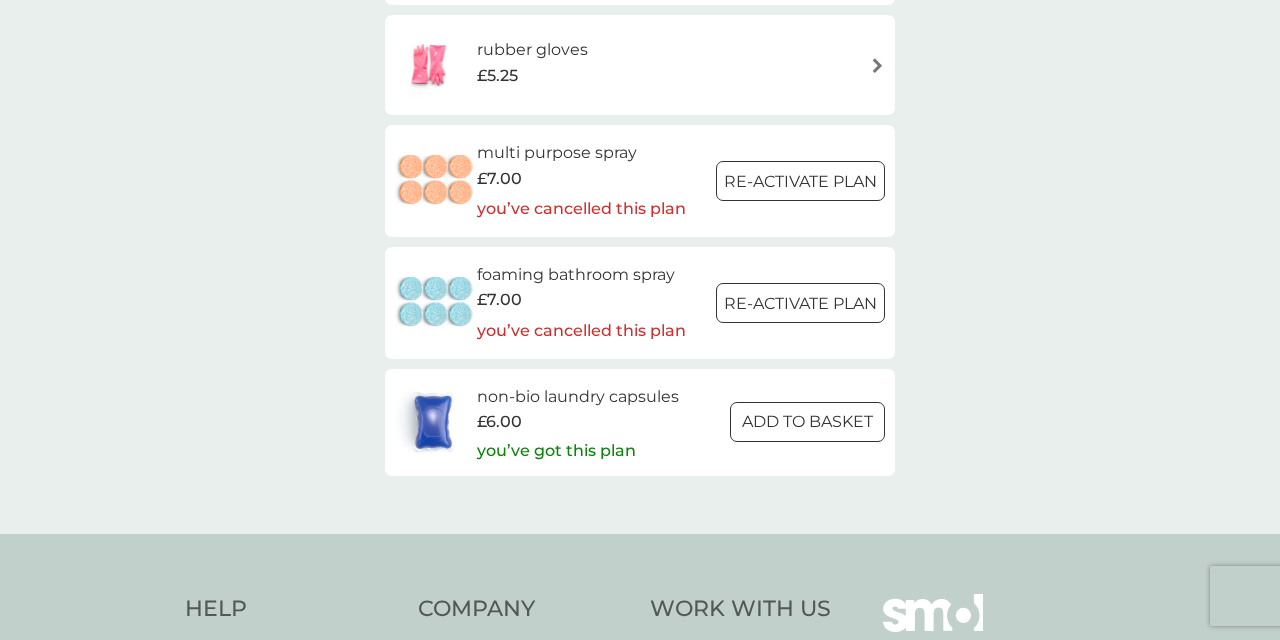 click on "non-bio laundry capsules" at bounding box center [578, 397] 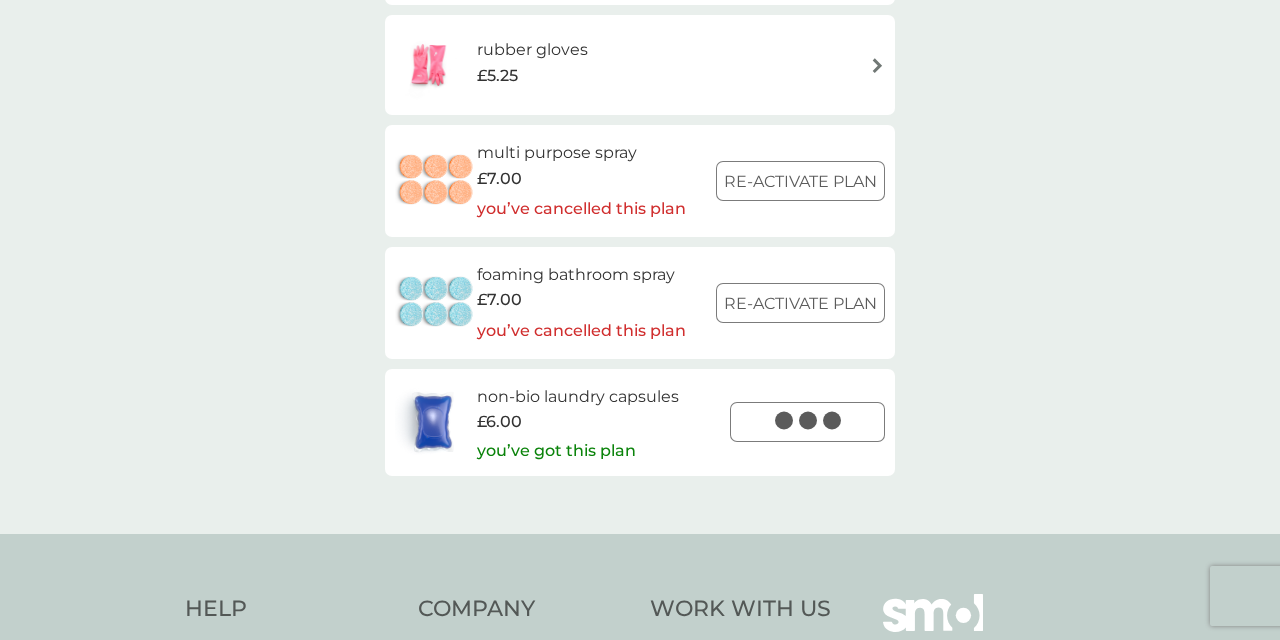 scroll, scrollTop: 2924, scrollLeft: 0, axis: vertical 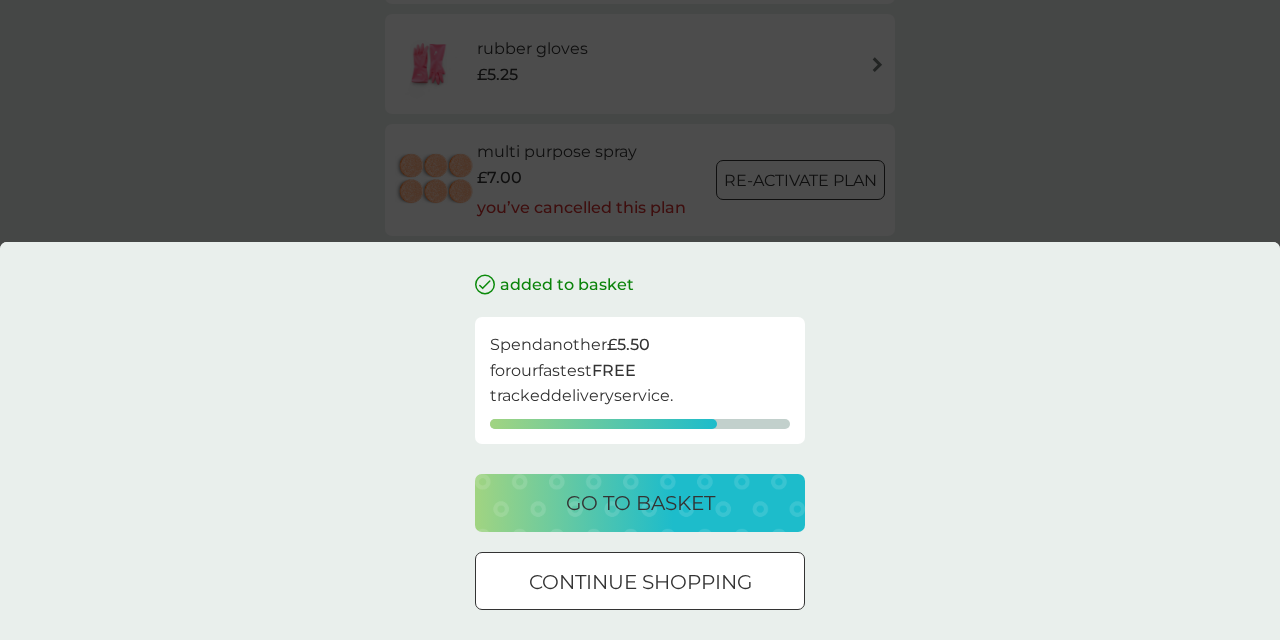 click on "go to basket" at bounding box center [640, 503] 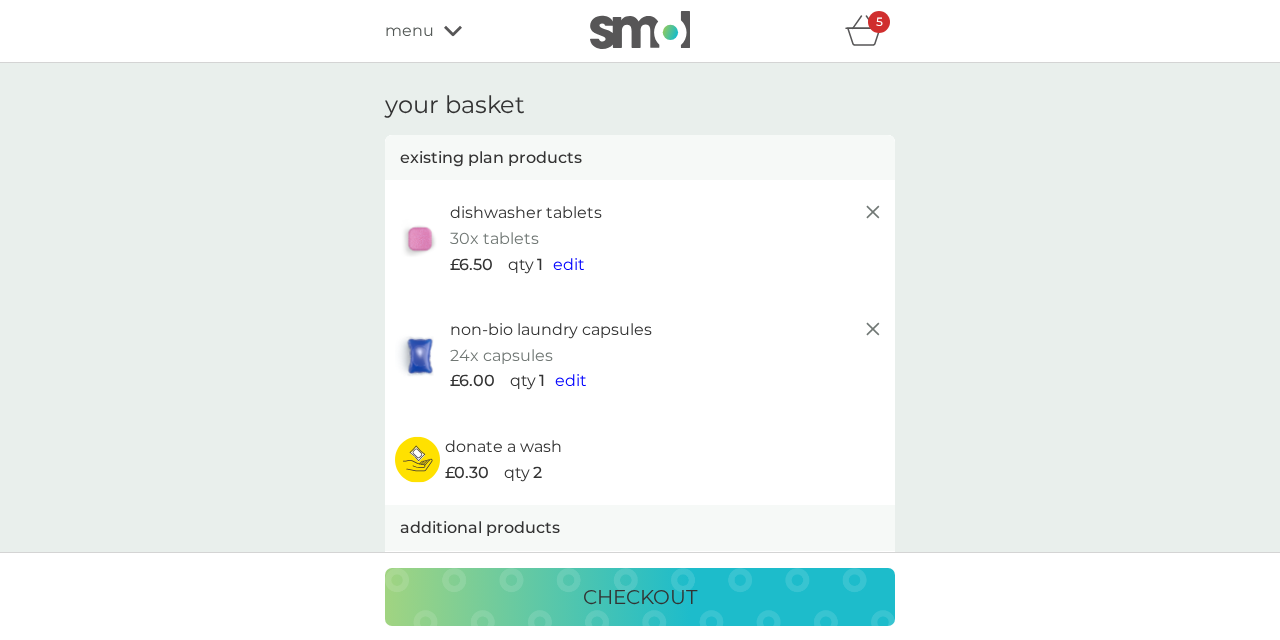 scroll, scrollTop: 0, scrollLeft: 0, axis: both 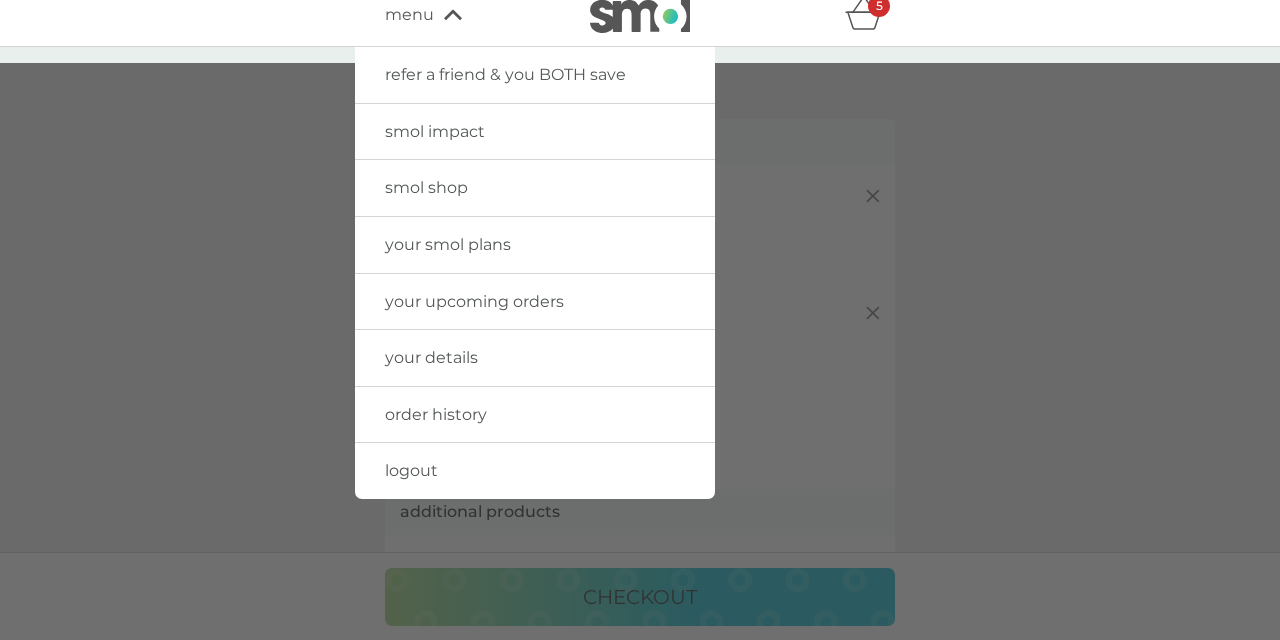 click on "smol shop" at bounding box center [426, 187] 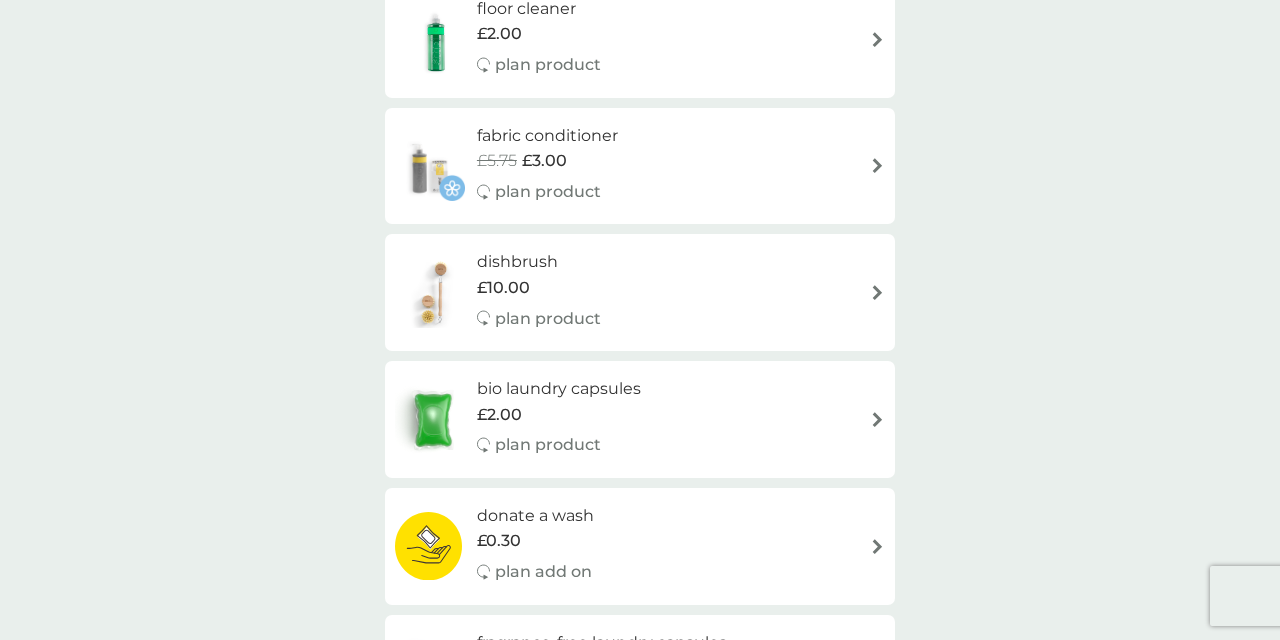 scroll, scrollTop: 492, scrollLeft: 0, axis: vertical 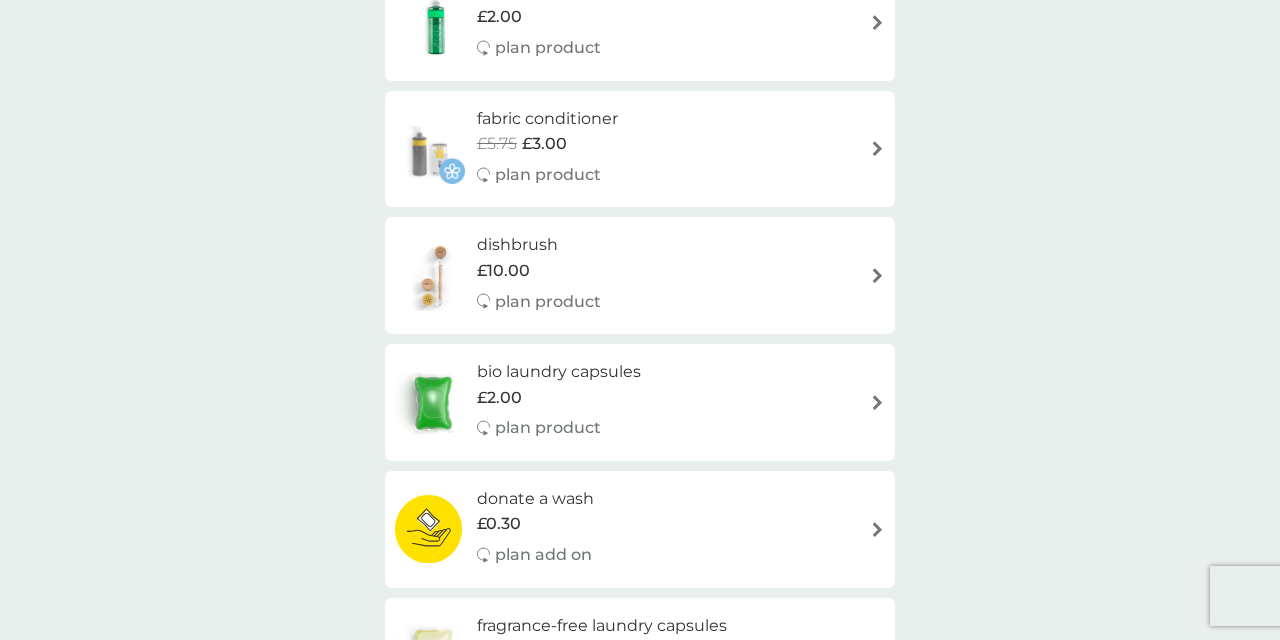 click on "dishbrush" at bounding box center (539, 245) 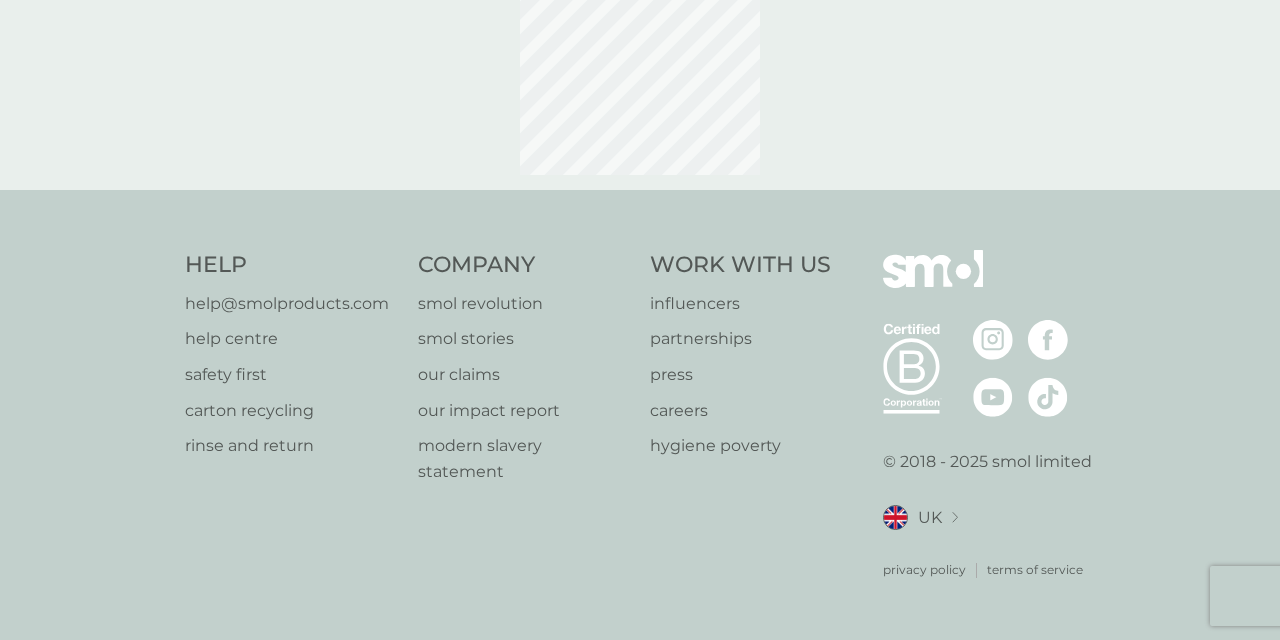 scroll, scrollTop: 0, scrollLeft: 0, axis: both 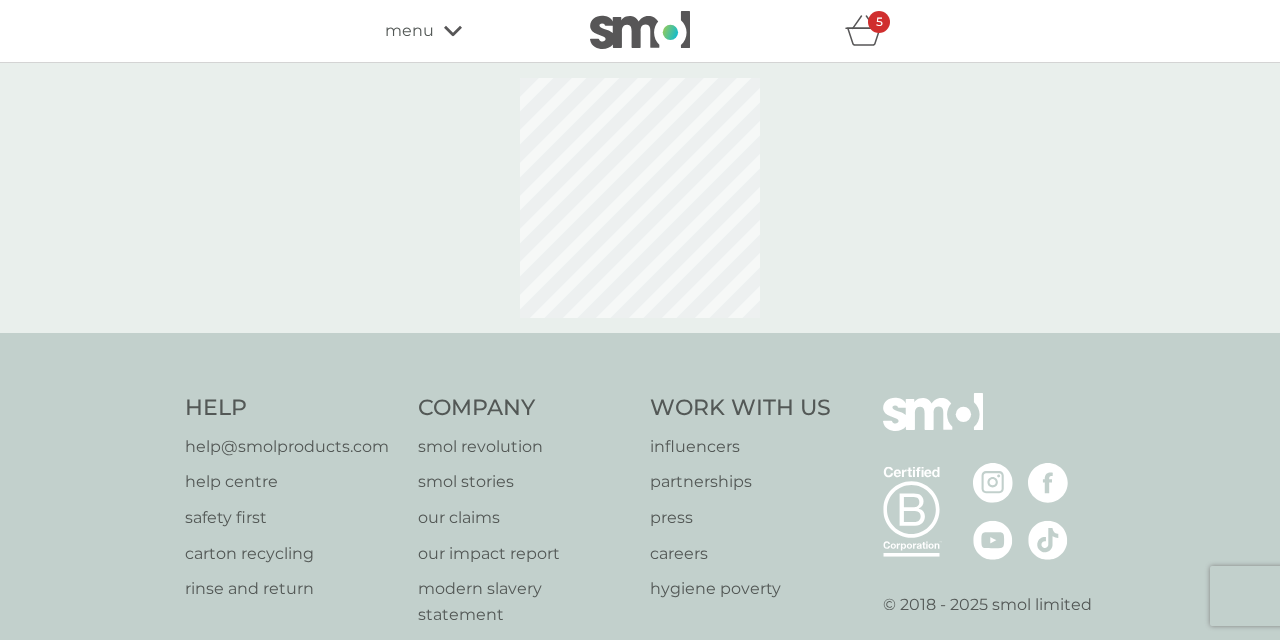 select on "245" 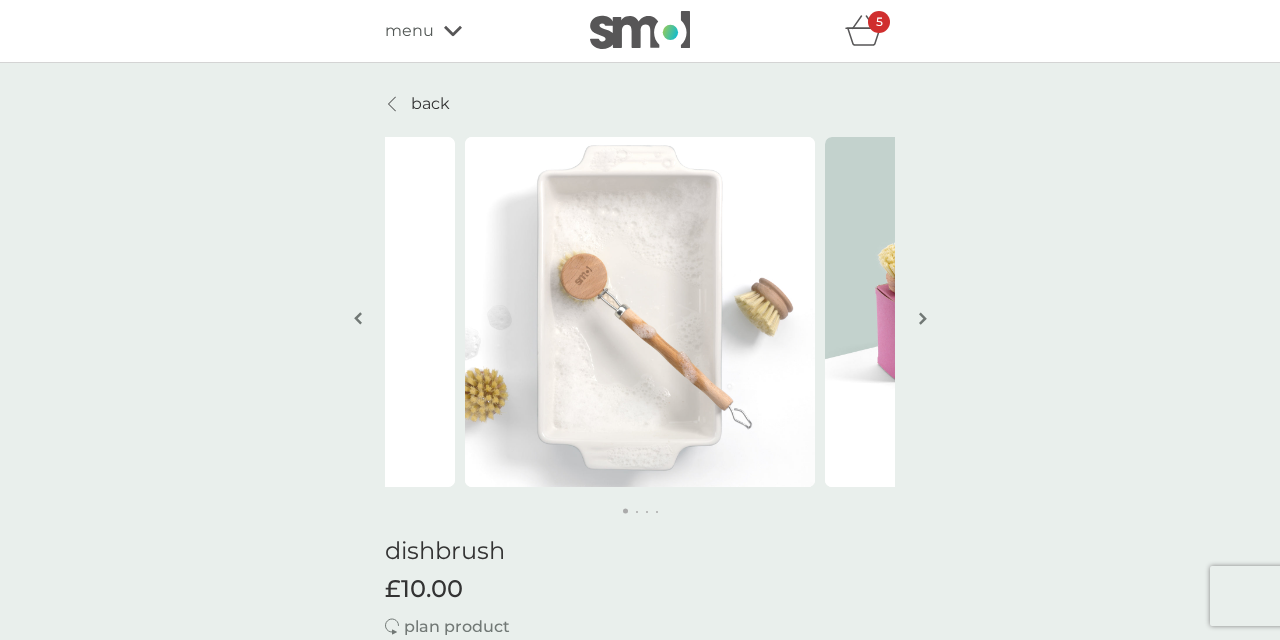 scroll, scrollTop: 0, scrollLeft: 0, axis: both 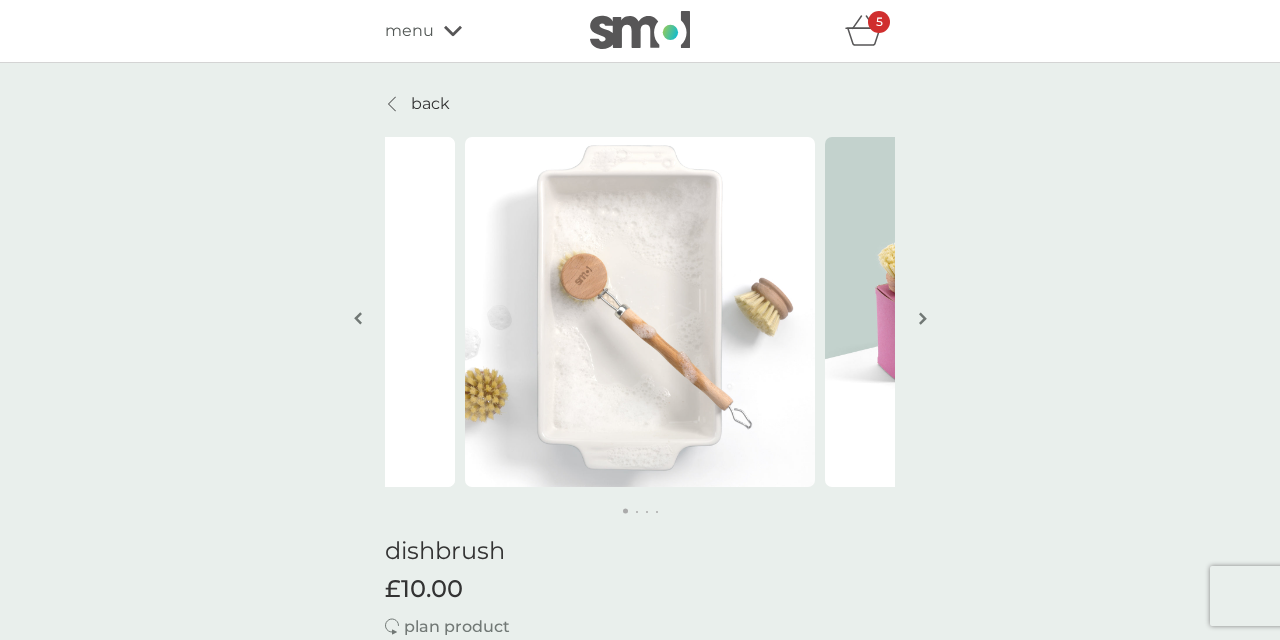 click at bounding box center [923, 318] 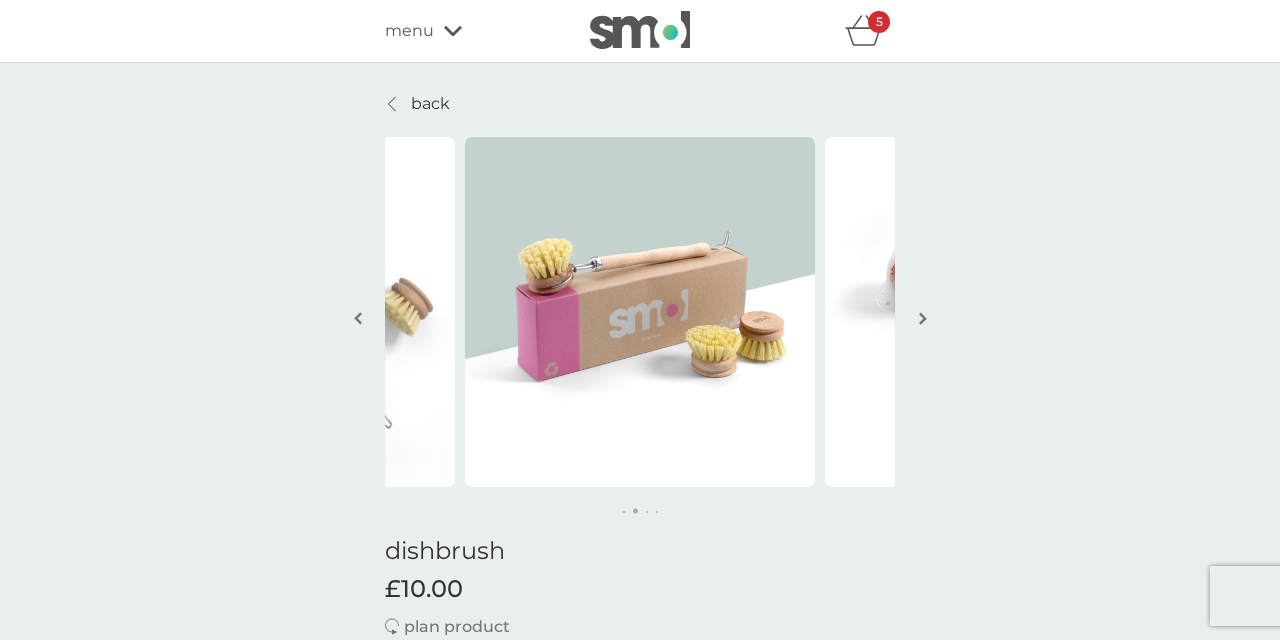 click at bounding box center (923, 318) 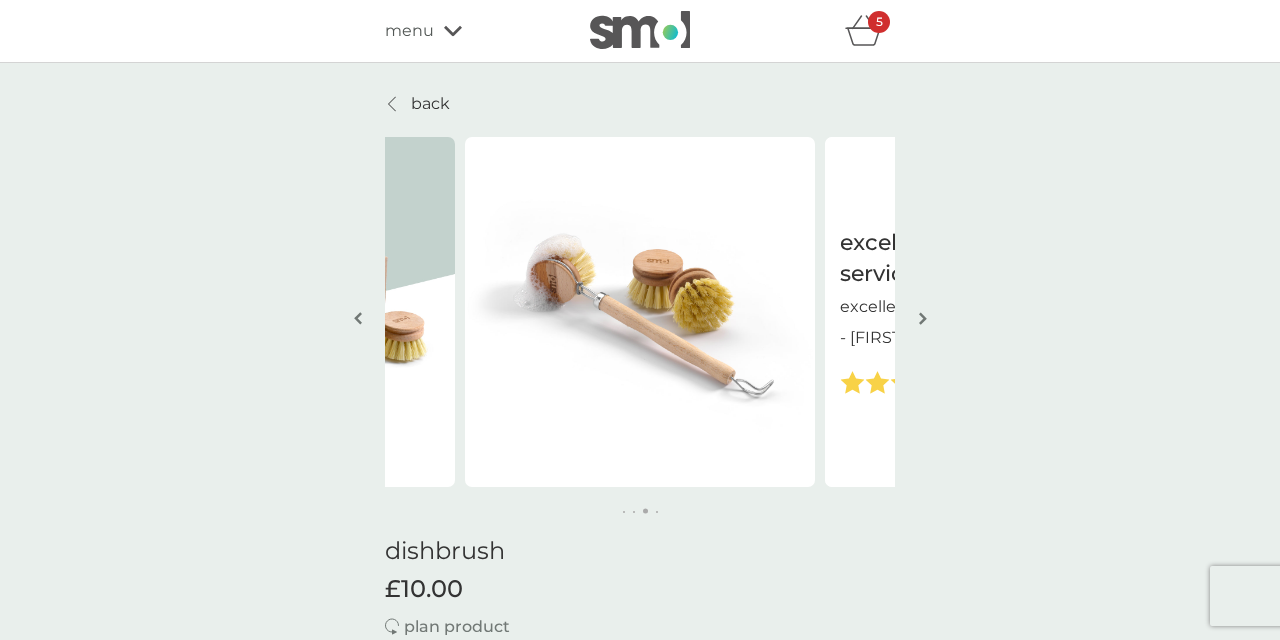 click at bounding box center [923, 318] 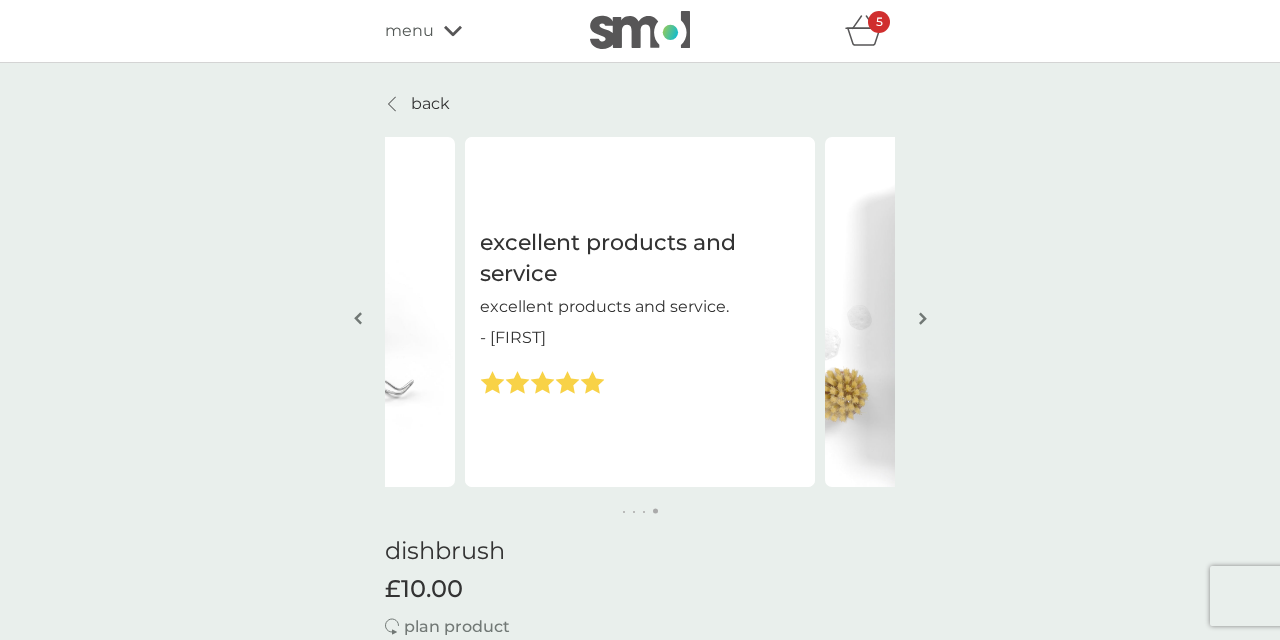 click at bounding box center (923, 318) 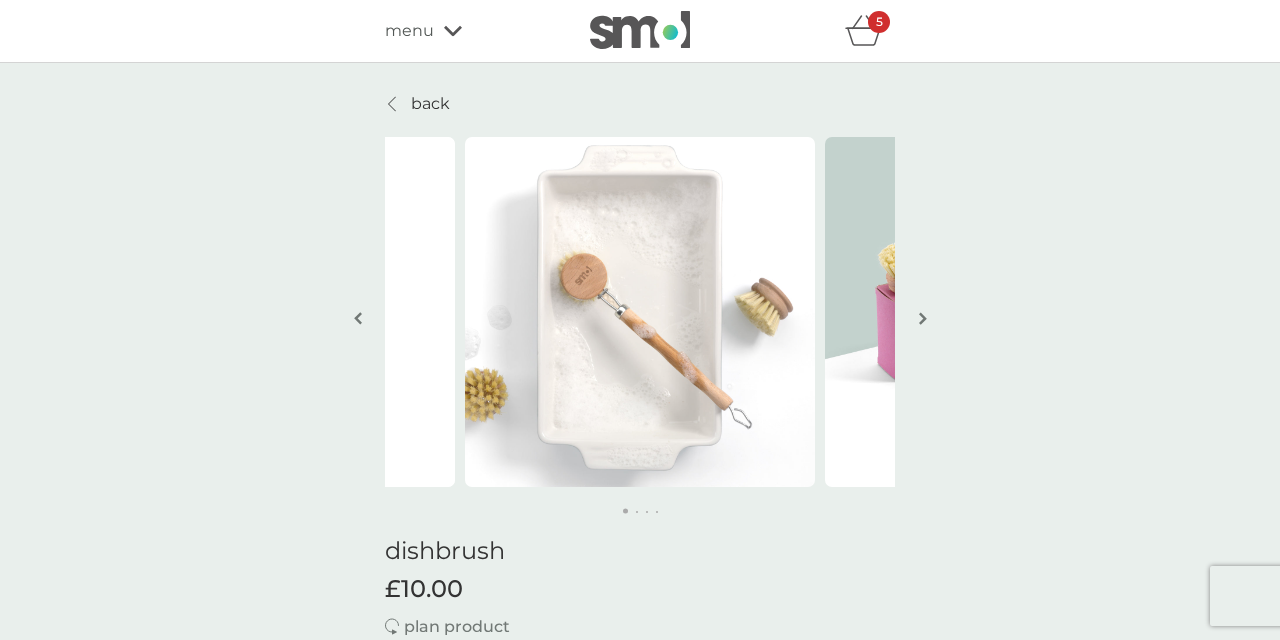 click at bounding box center (923, 318) 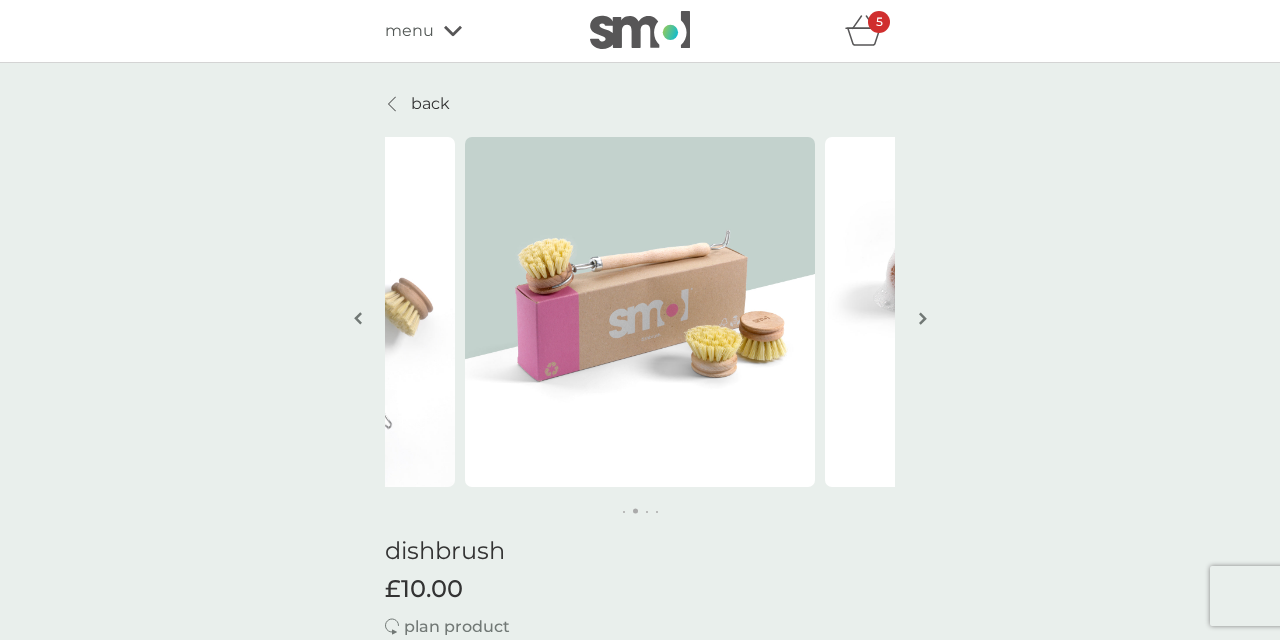 click 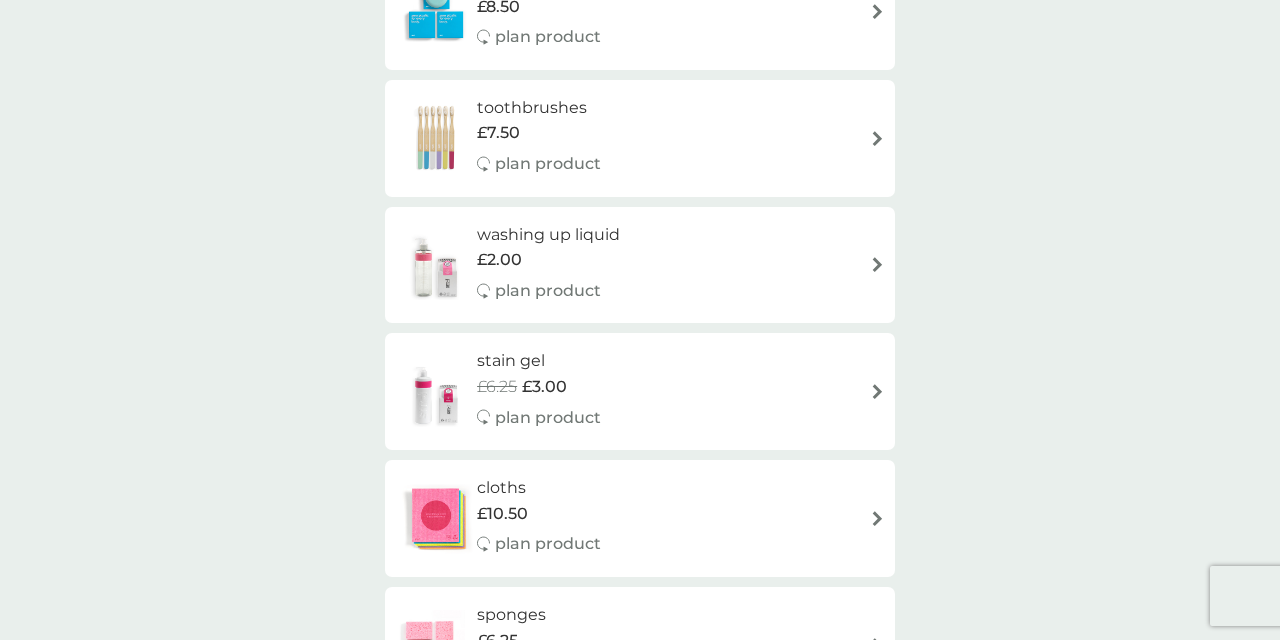 scroll, scrollTop: 1519, scrollLeft: 0, axis: vertical 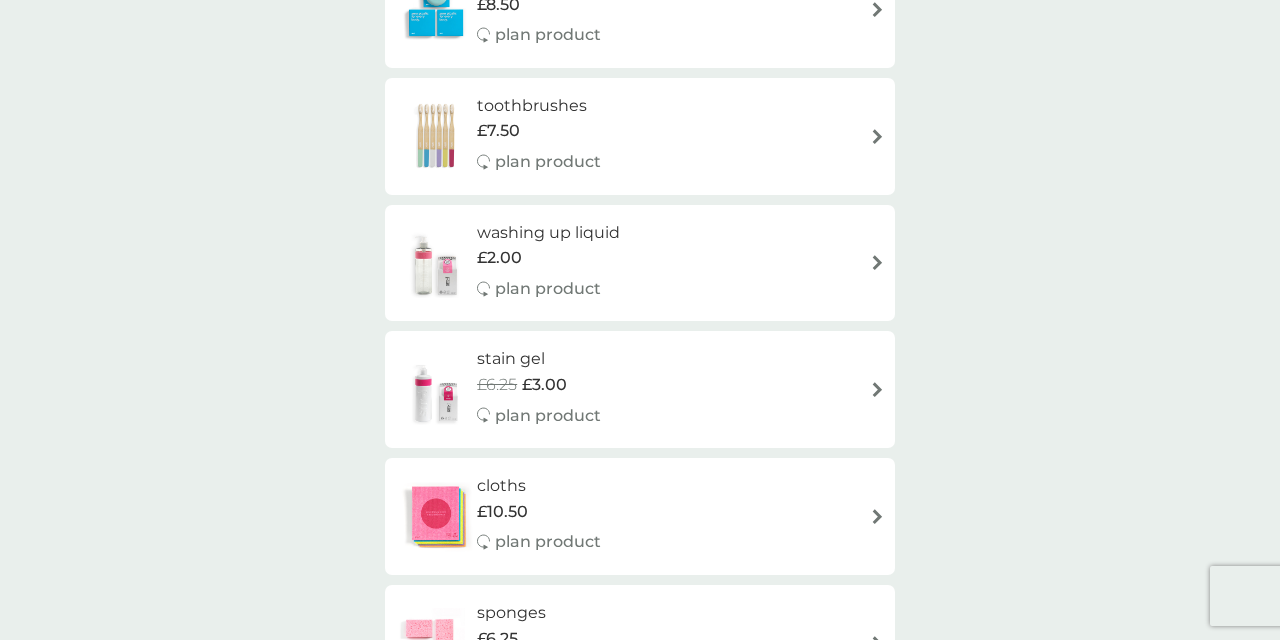 click on "stain gel" at bounding box center [539, 359] 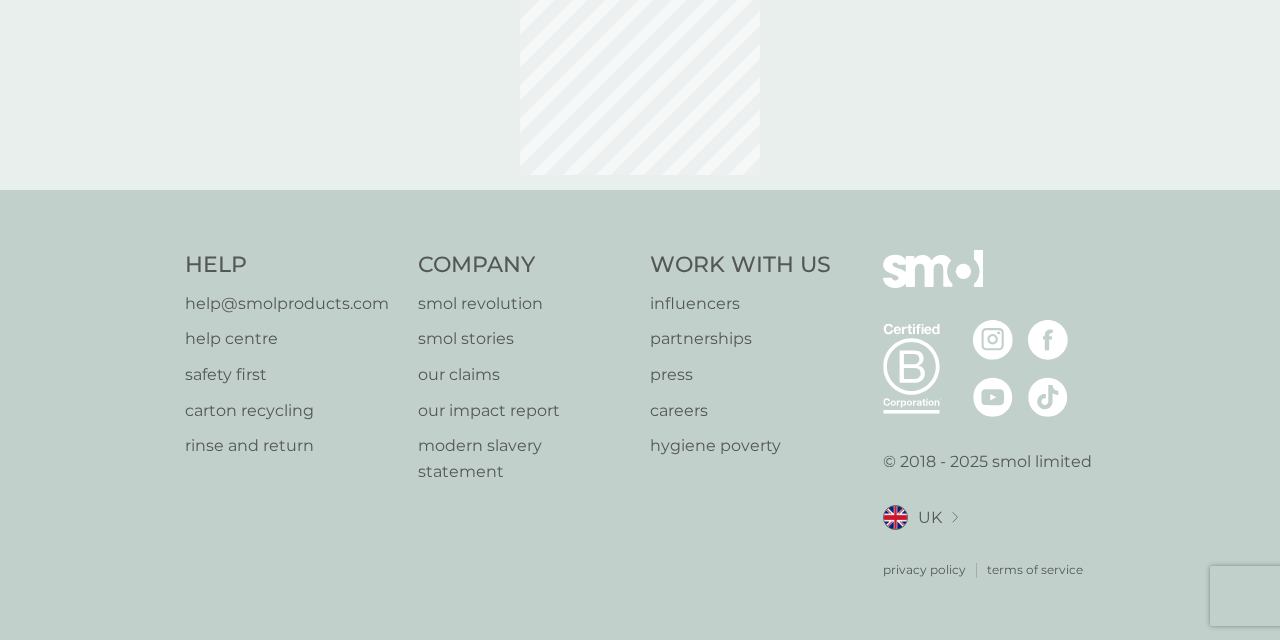 scroll, scrollTop: 0, scrollLeft: 0, axis: both 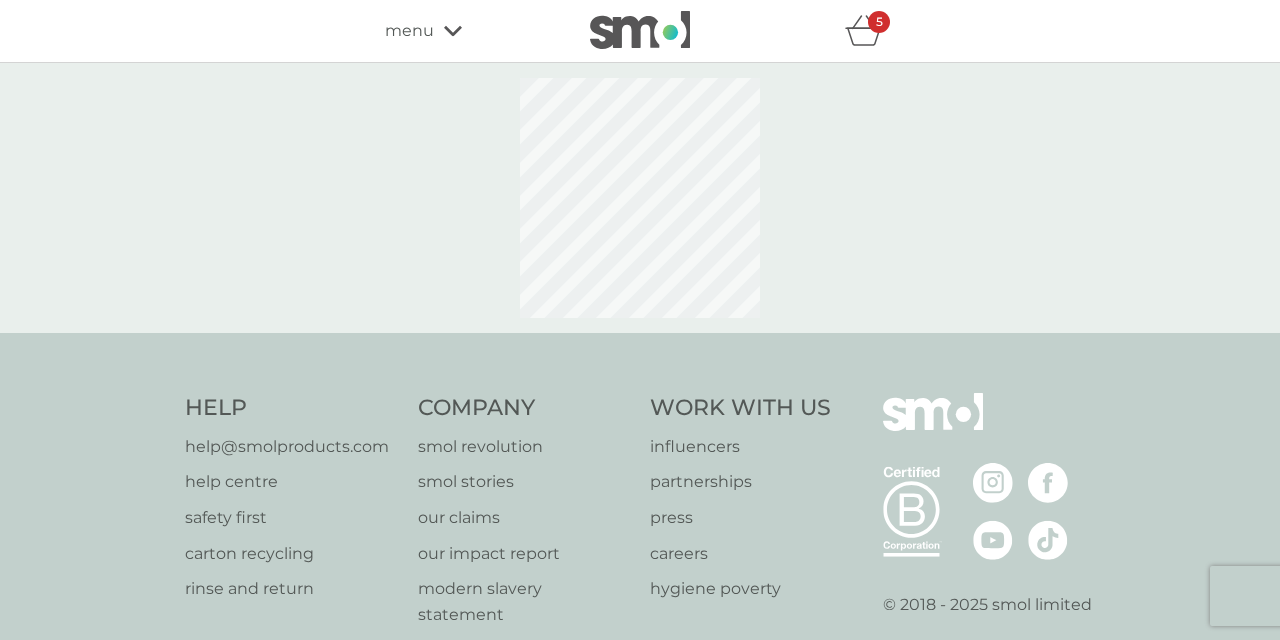 select on "182" 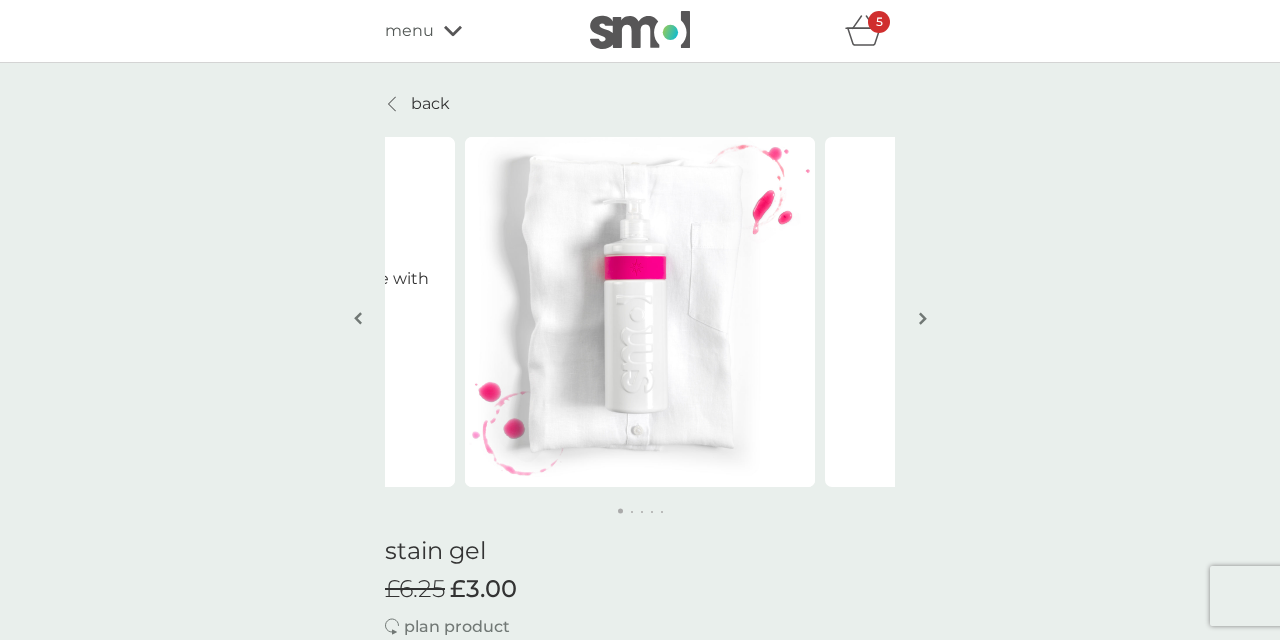 click at bounding box center (923, 318) 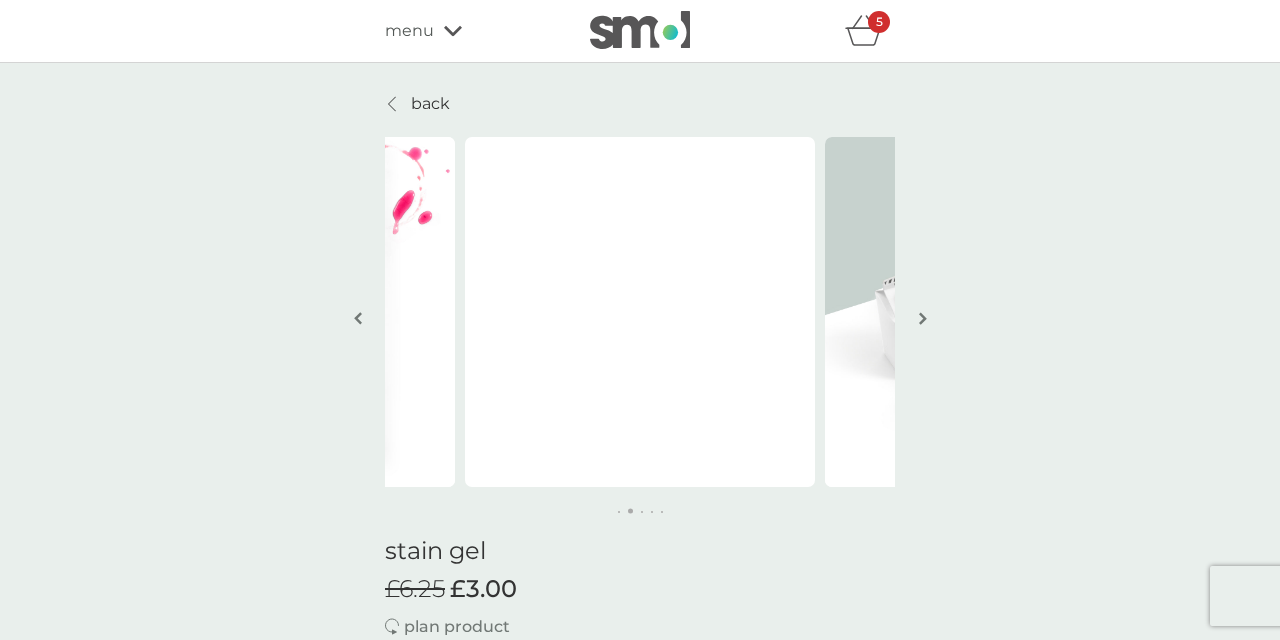 click at bounding box center [923, 318] 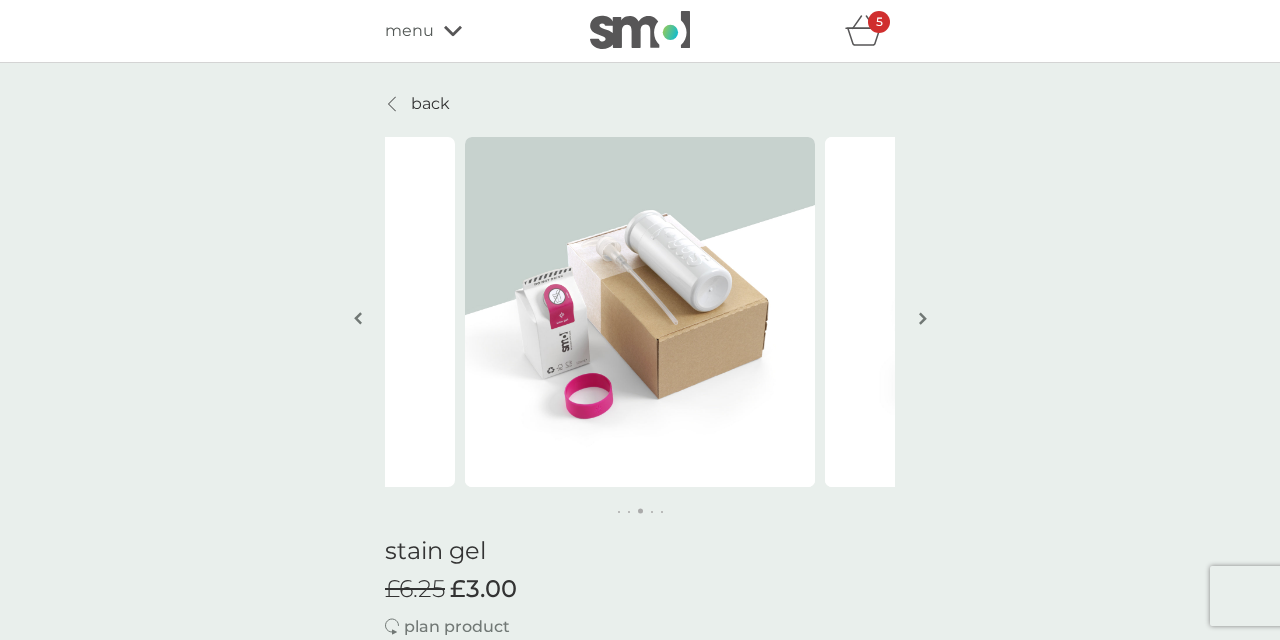 click at bounding box center (923, 318) 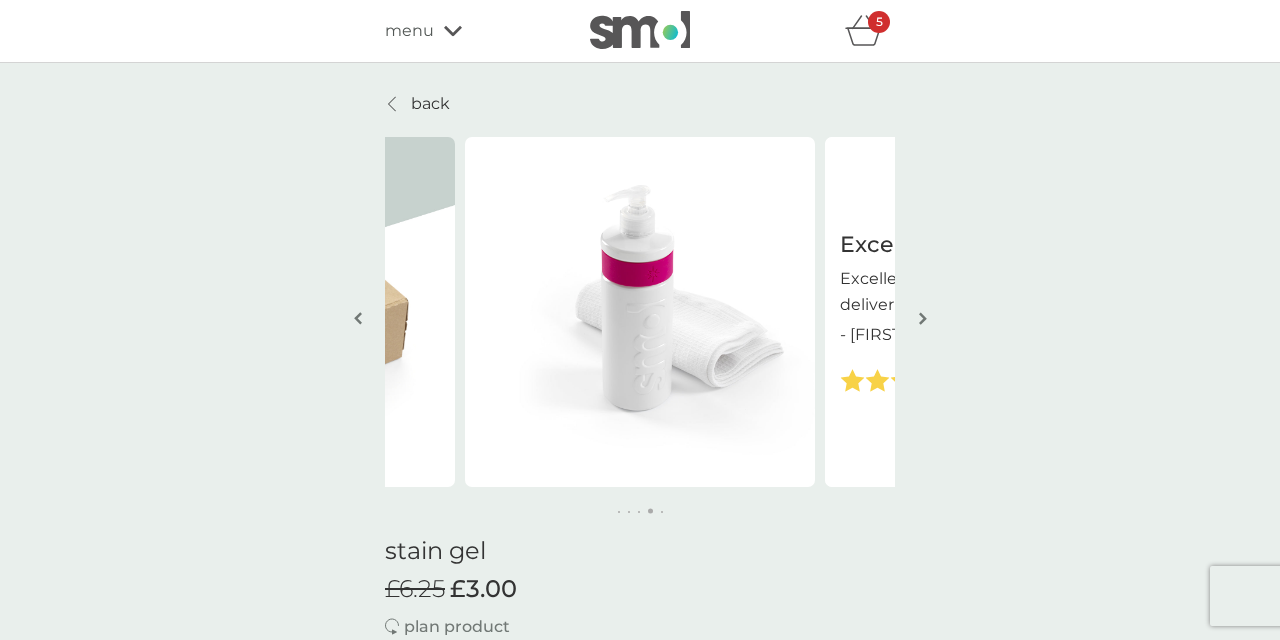 click 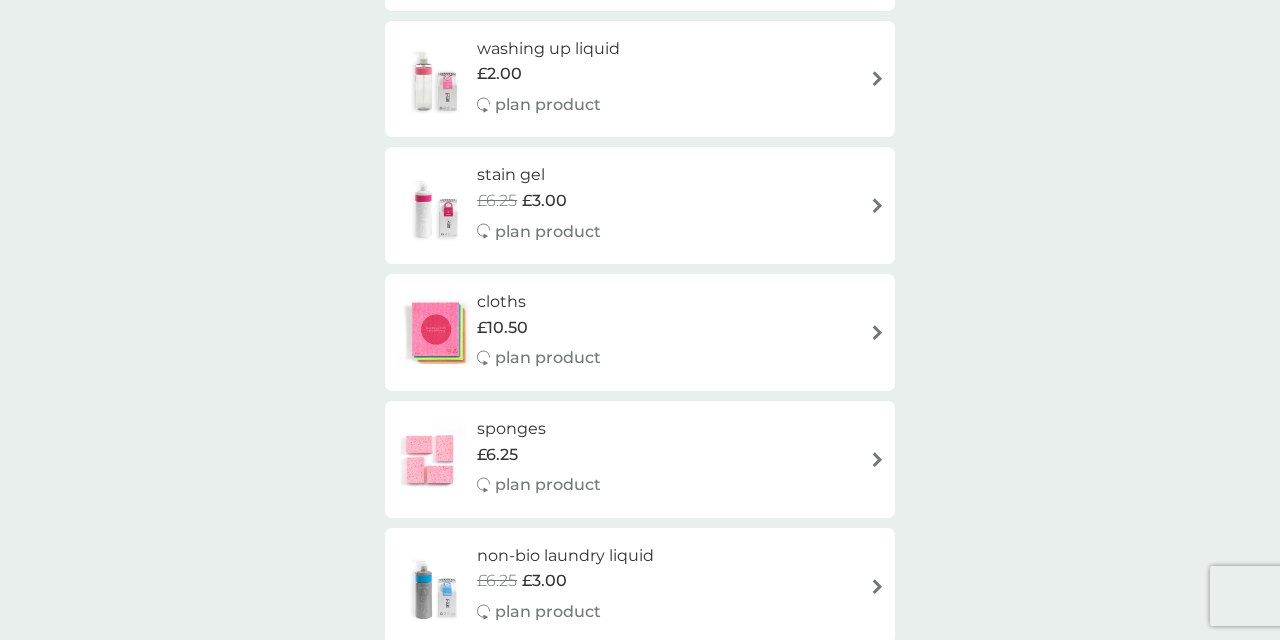 scroll, scrollTop: 1713, scrollLeft: 0, axis: vertical 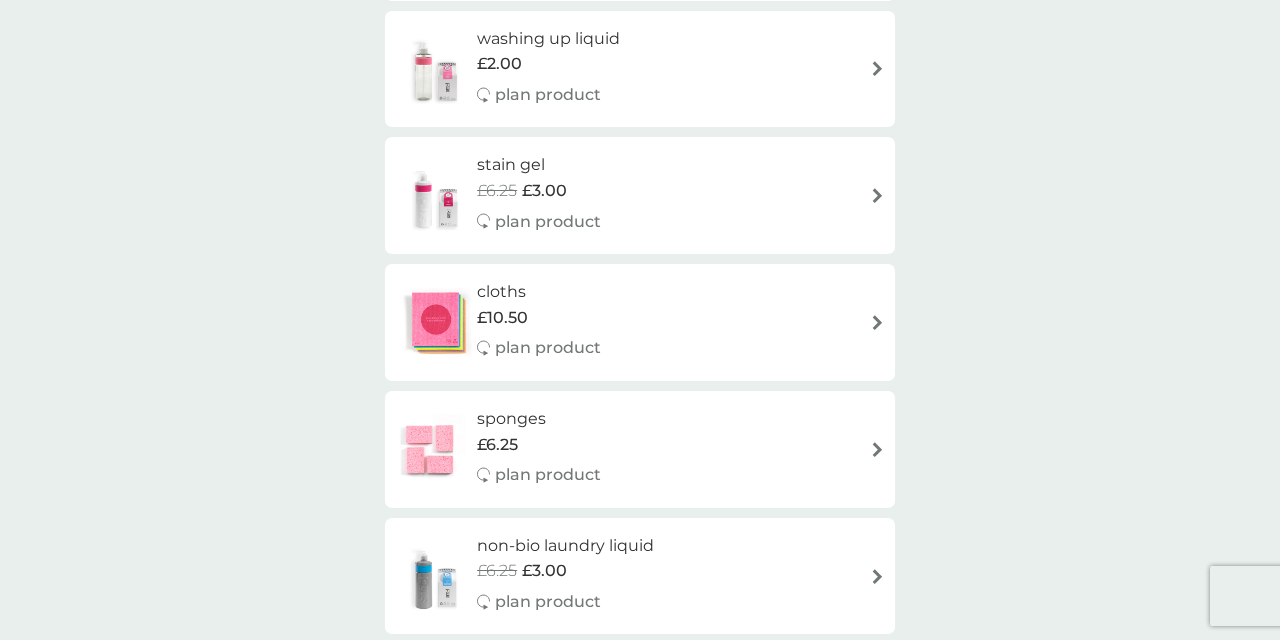 click on "cloths £10.50 plan product" at bounding box center [549, 322] 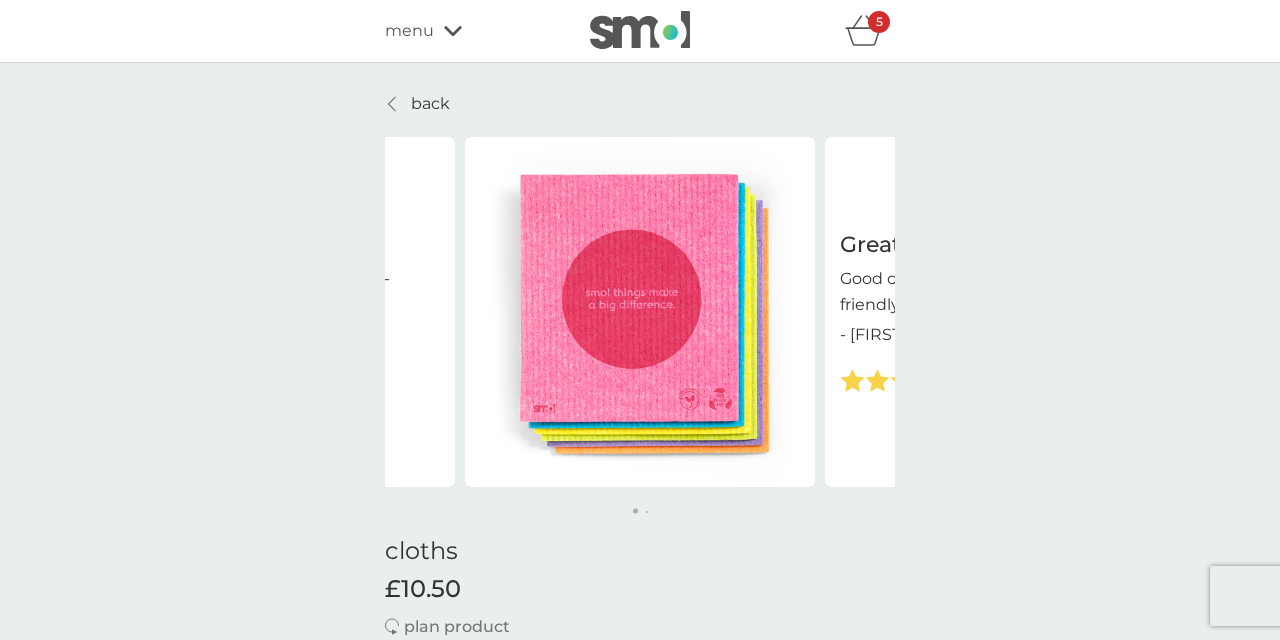 scroll, scrollTop: 0, scrollLeft: 0, axis: both 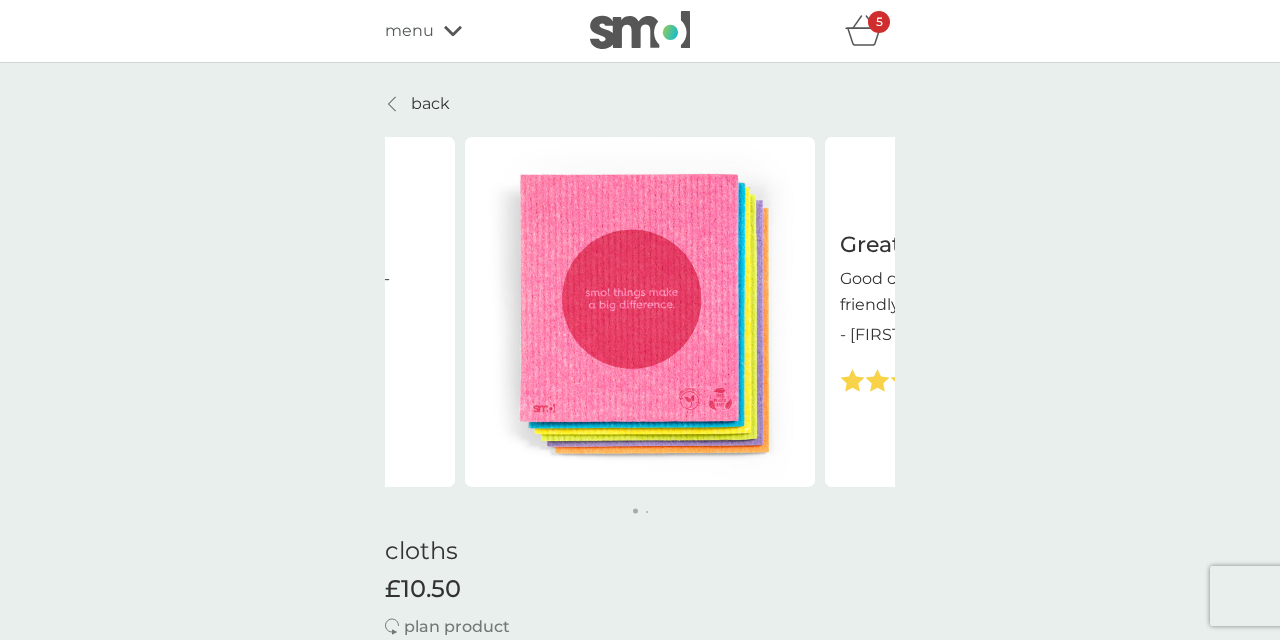 click on "- Jane" at bounding box center [873, 335] 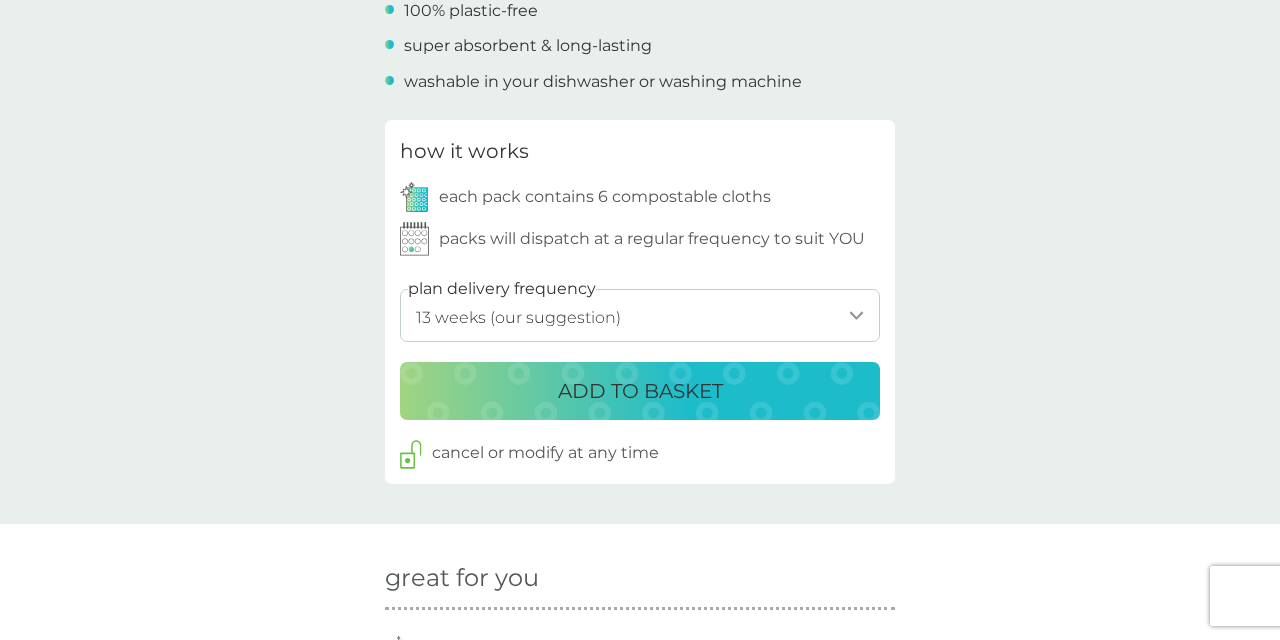 scroll, scrollTop: 841, scrollLeft: 0, axis: vertical 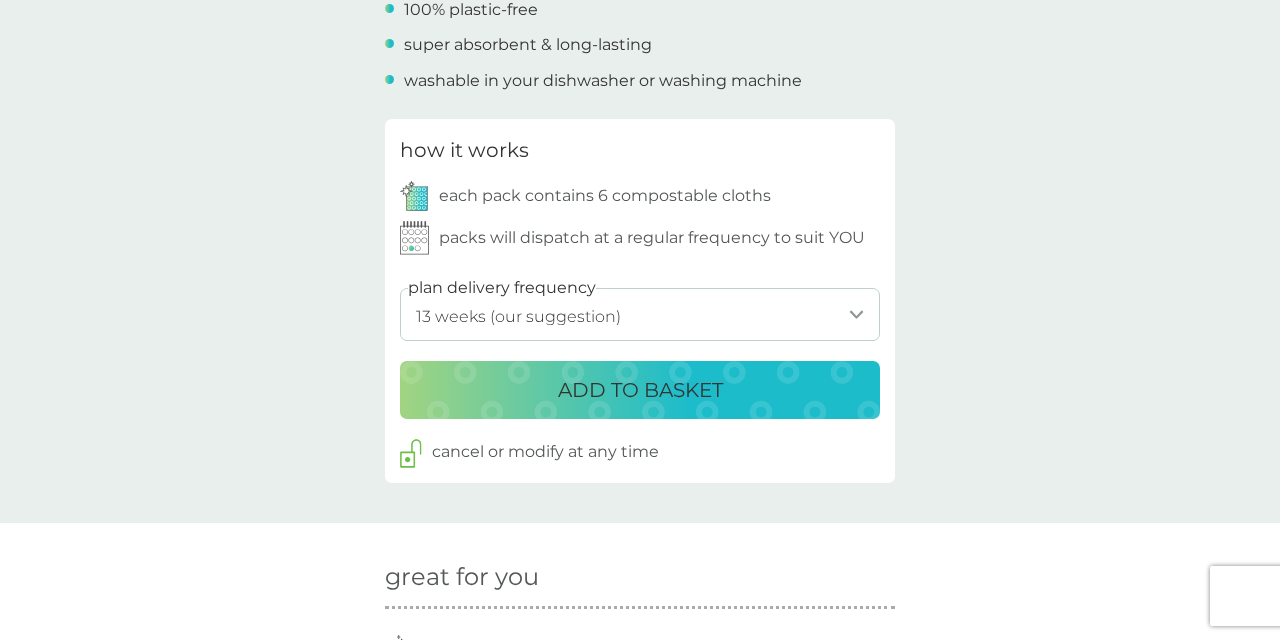 select on "98" 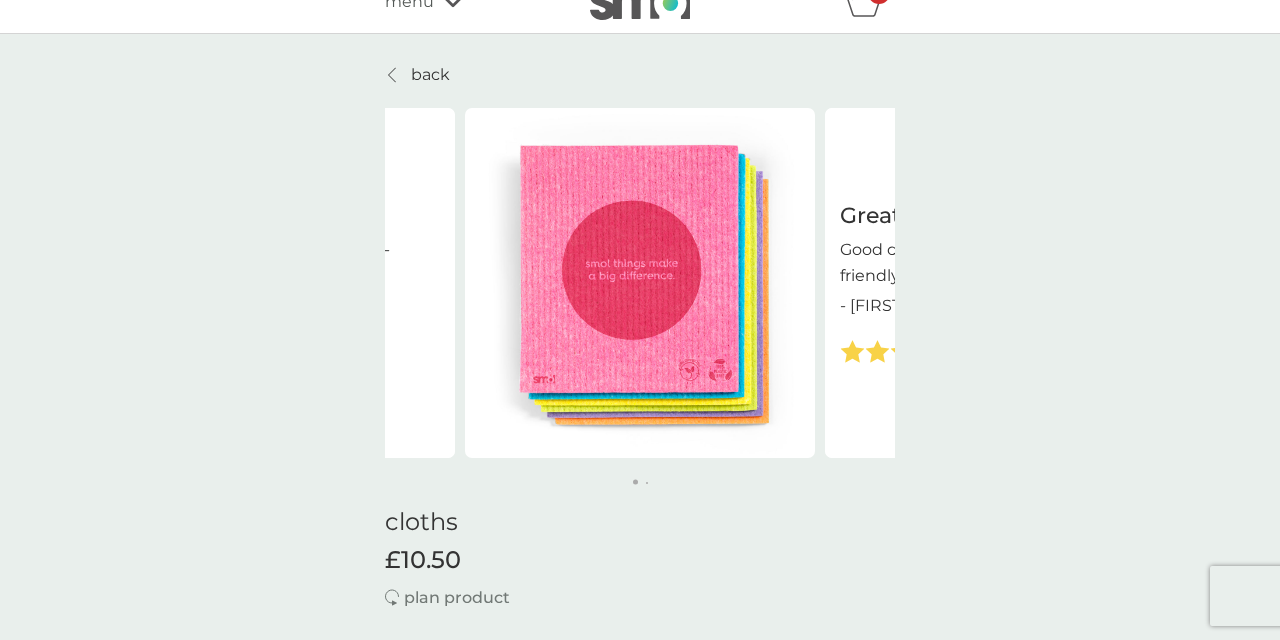 scroll, scrollTop: 10, scrollLeft: 0, axis: vertical 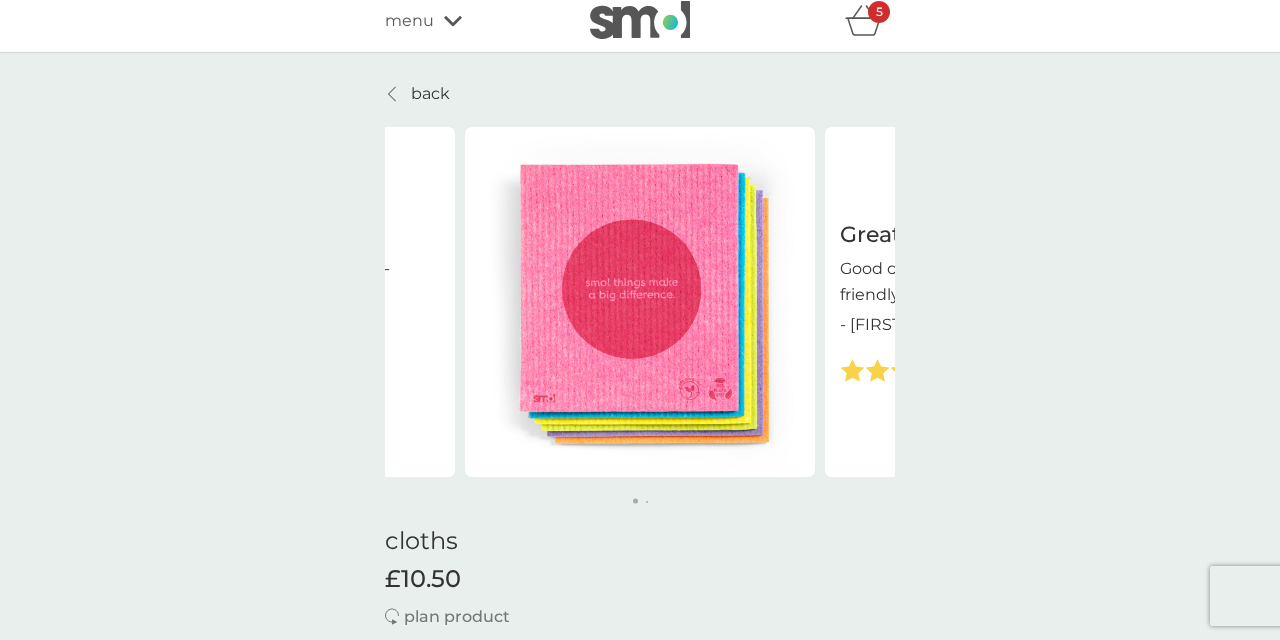click 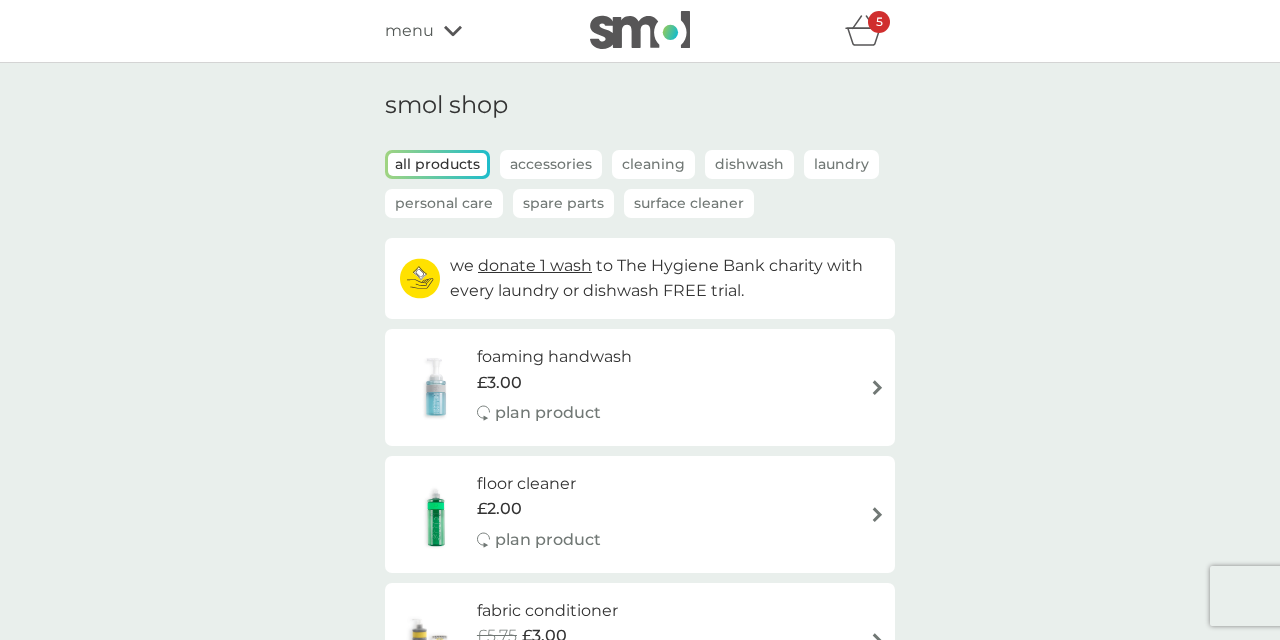 scroll, scrollTop: 0, scrollLeft: 0, axis: both 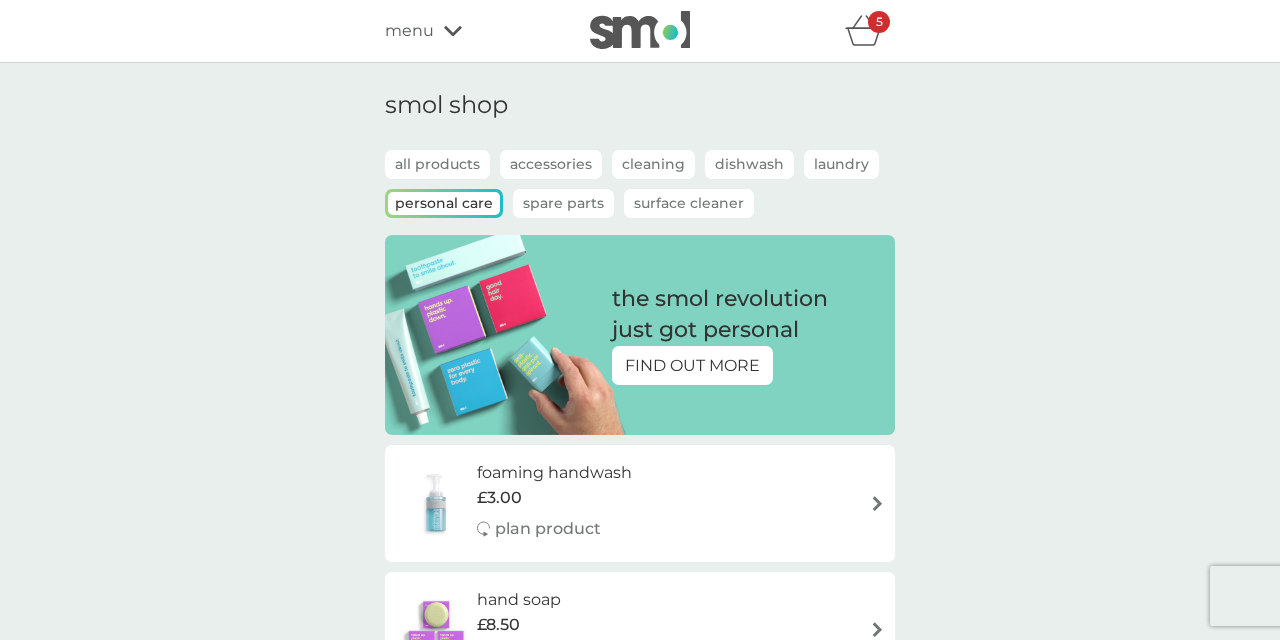 click on "Surface Cleaner" at bounding box center (689, 203) 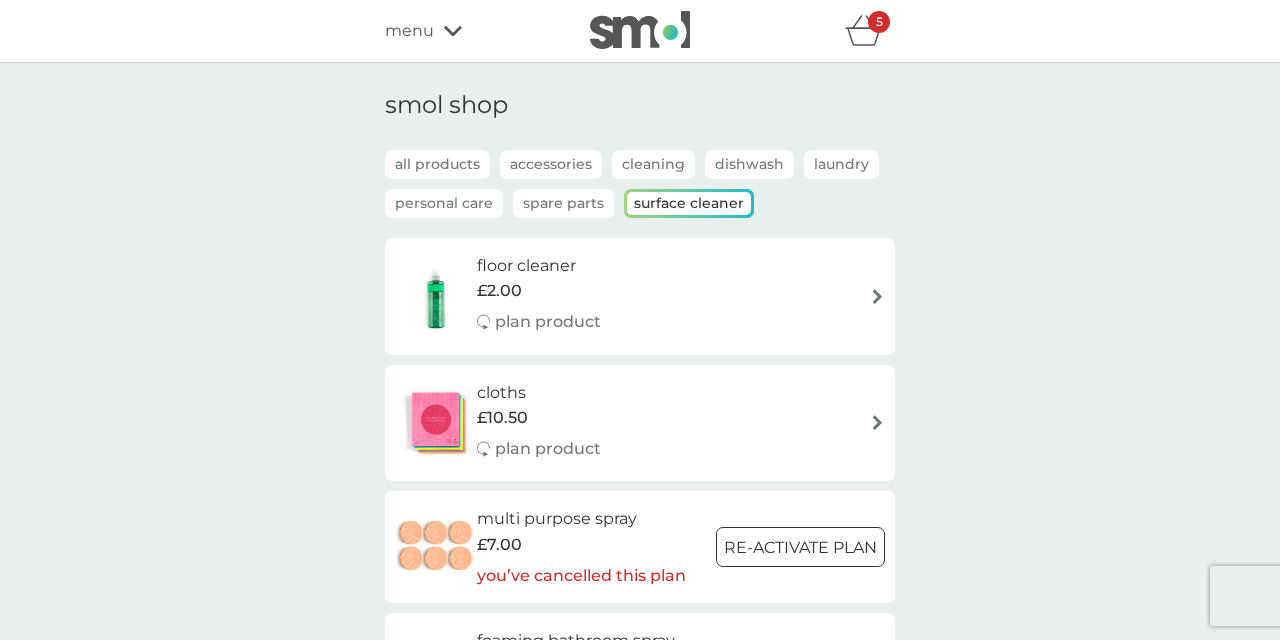 scroll, scrollTop: 0, scrollLeft: 0, axis: both 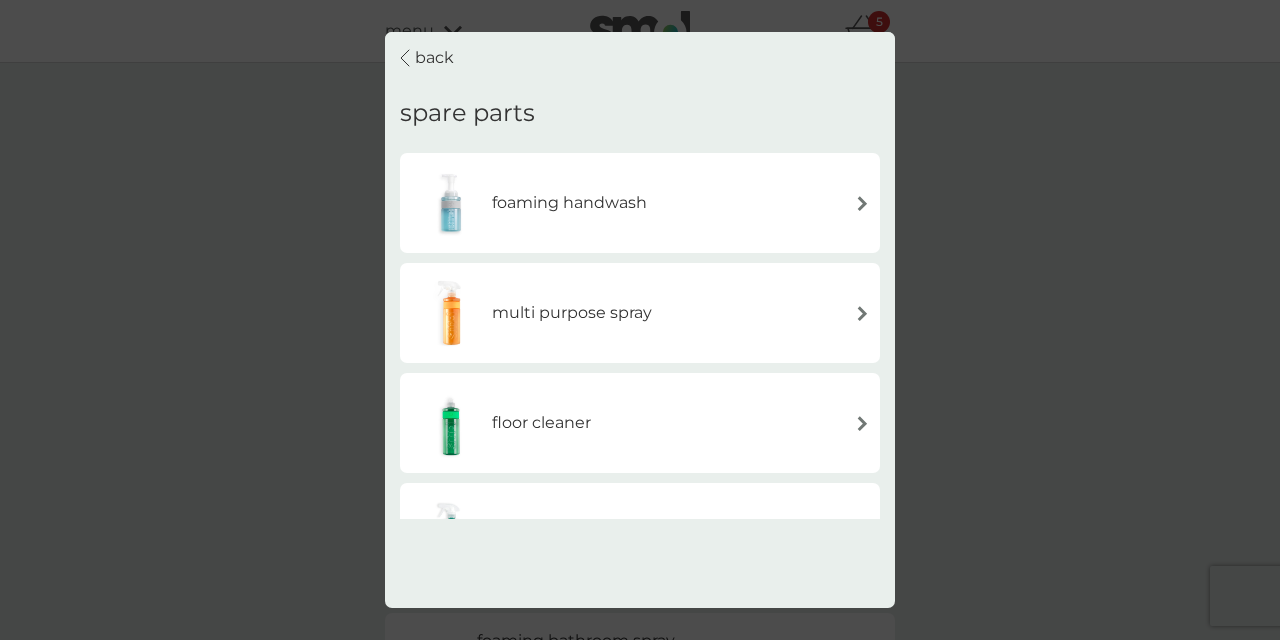 click on "back" at bounding box center [434, 58] 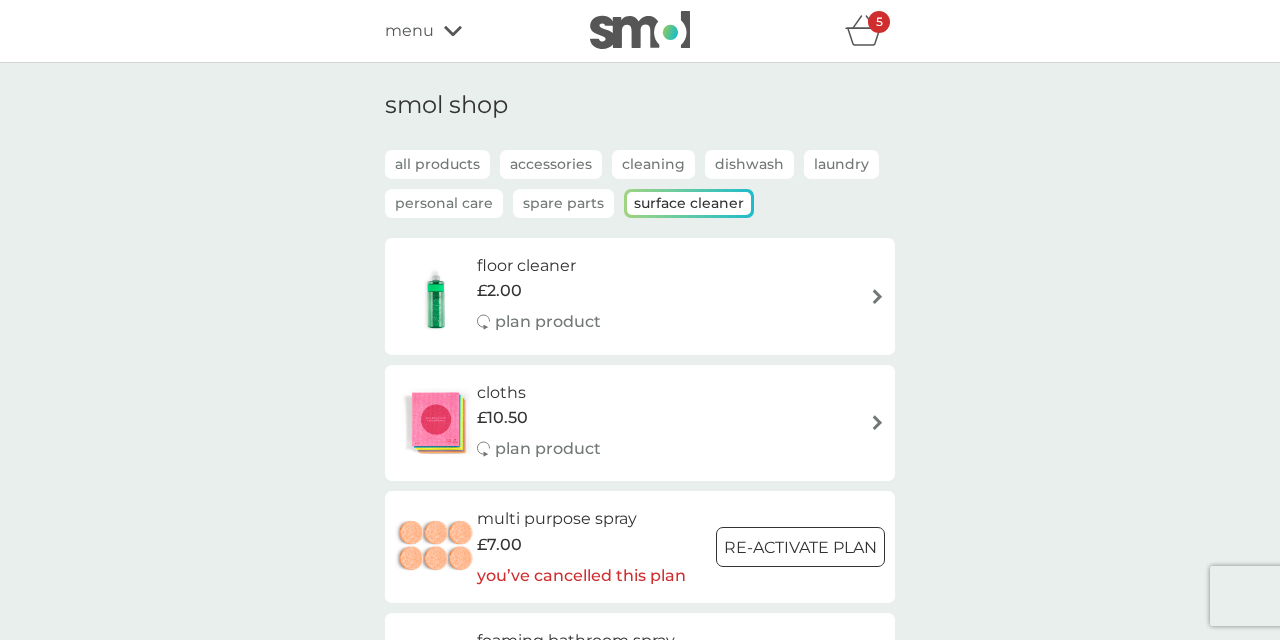 click 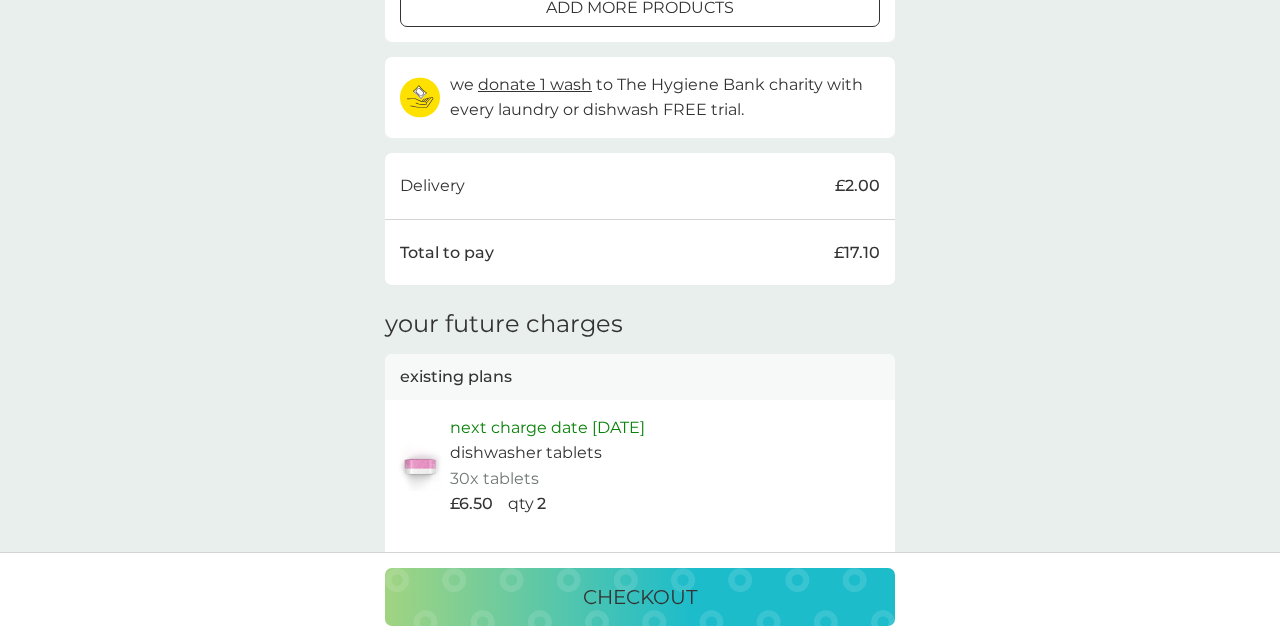 click on "checkout" at bounding box center (640, 597) 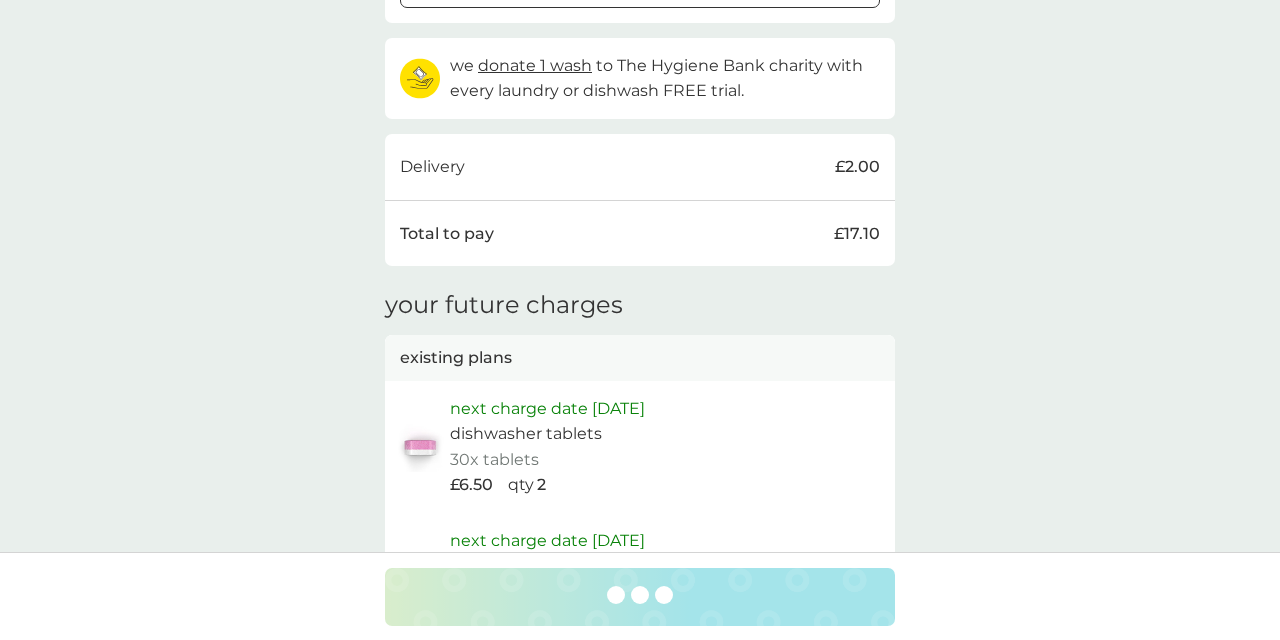 scroll, scrollTop: 954, scrollLeft: 0, axis: vertical 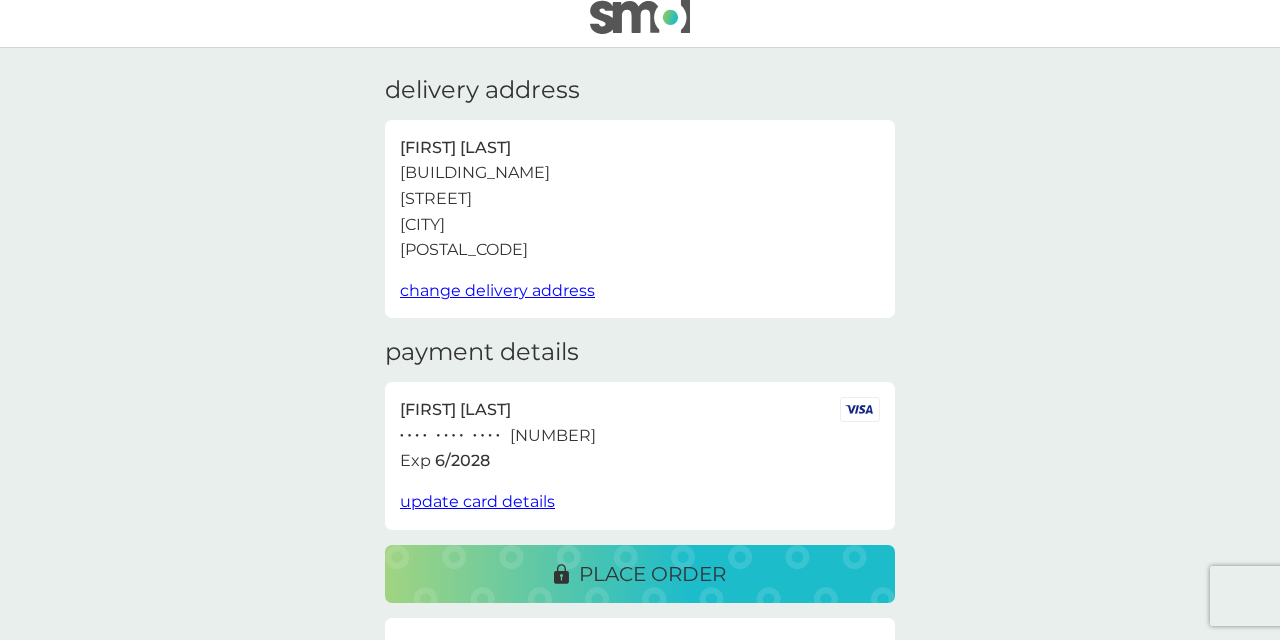 click on "place order" at bounding box center [640, 574] 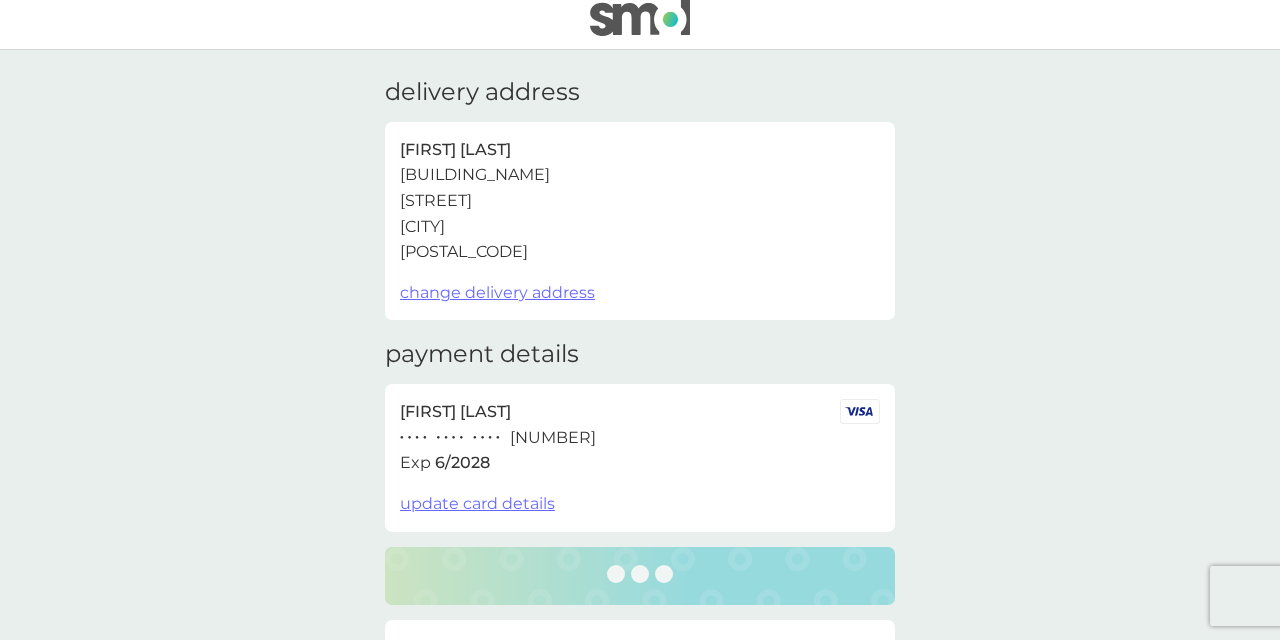 scroll, scrollTop: 13, scrollLeft: 0, axis: vertical 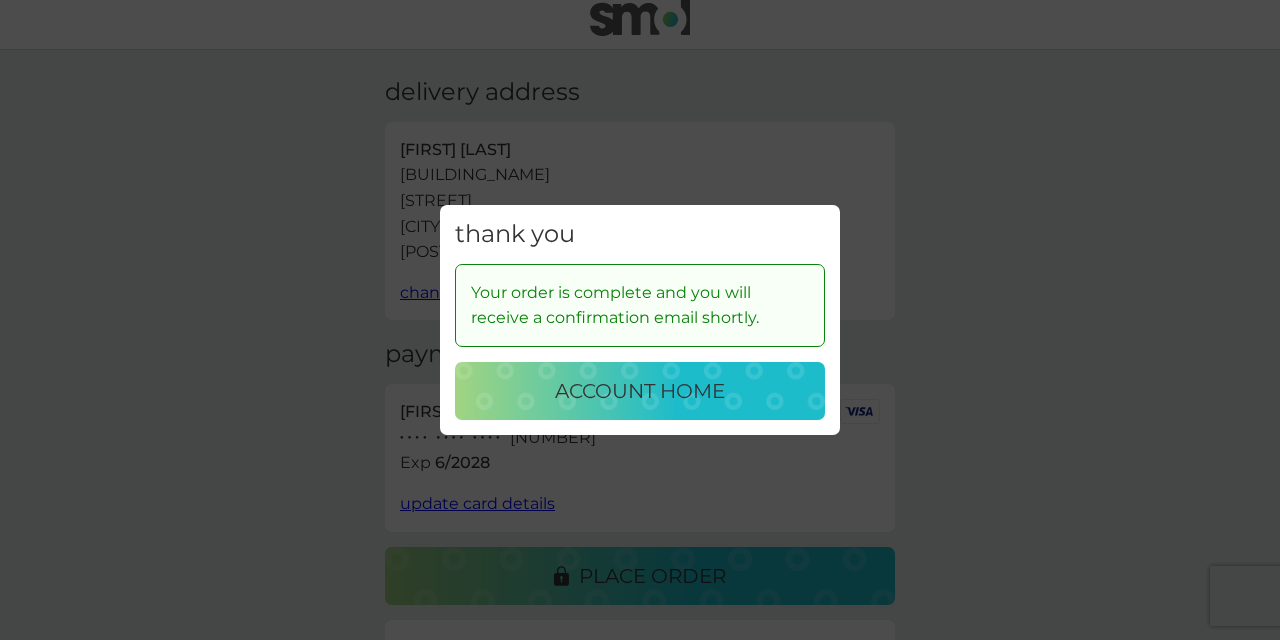 click on "account home" at bounding box center (640, 391) 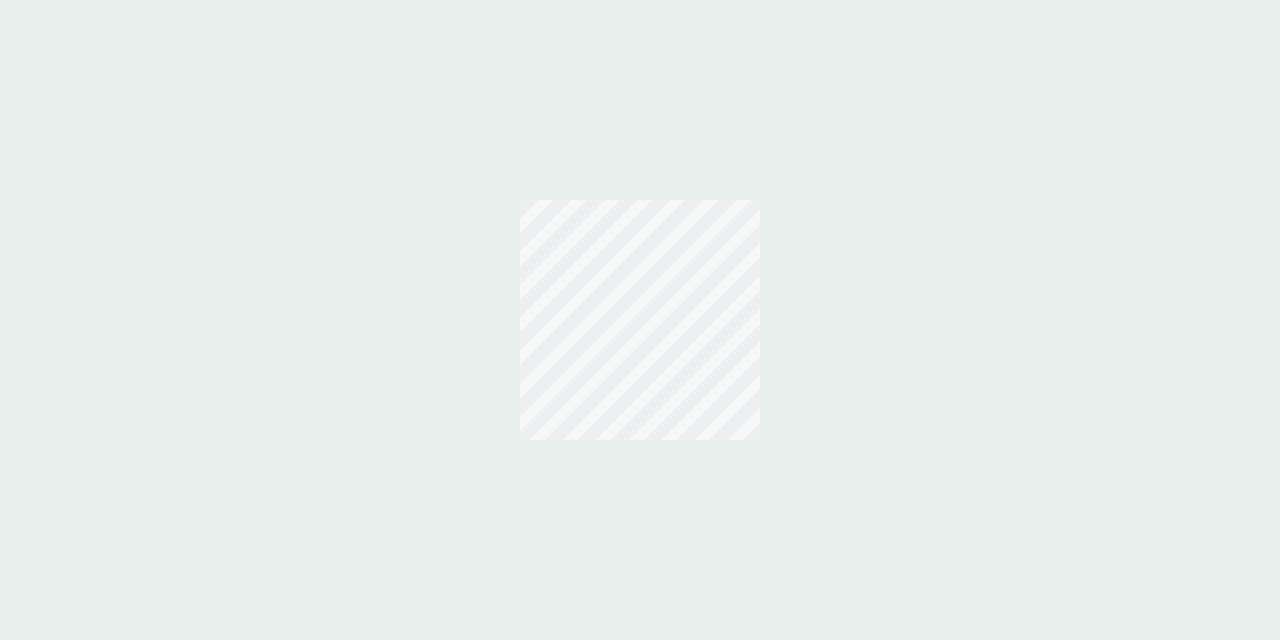 scroll, scrollTop: 0, scrollLeft: 0, axis: both 